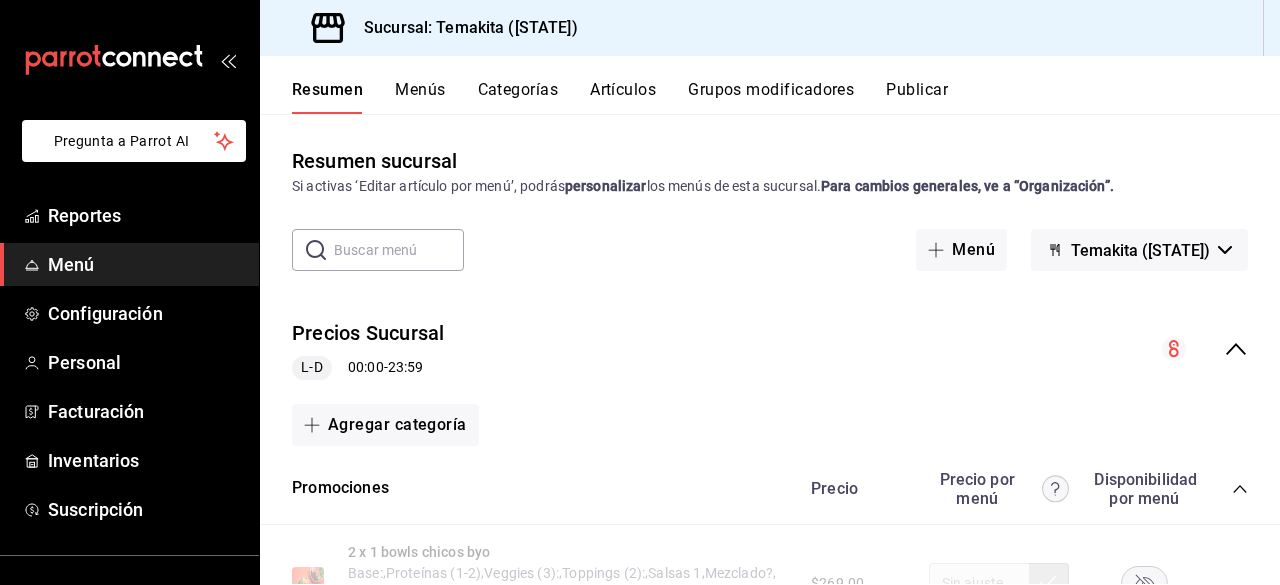 scroll, scrollTop: 0, scrollLeft: 0, axis: both 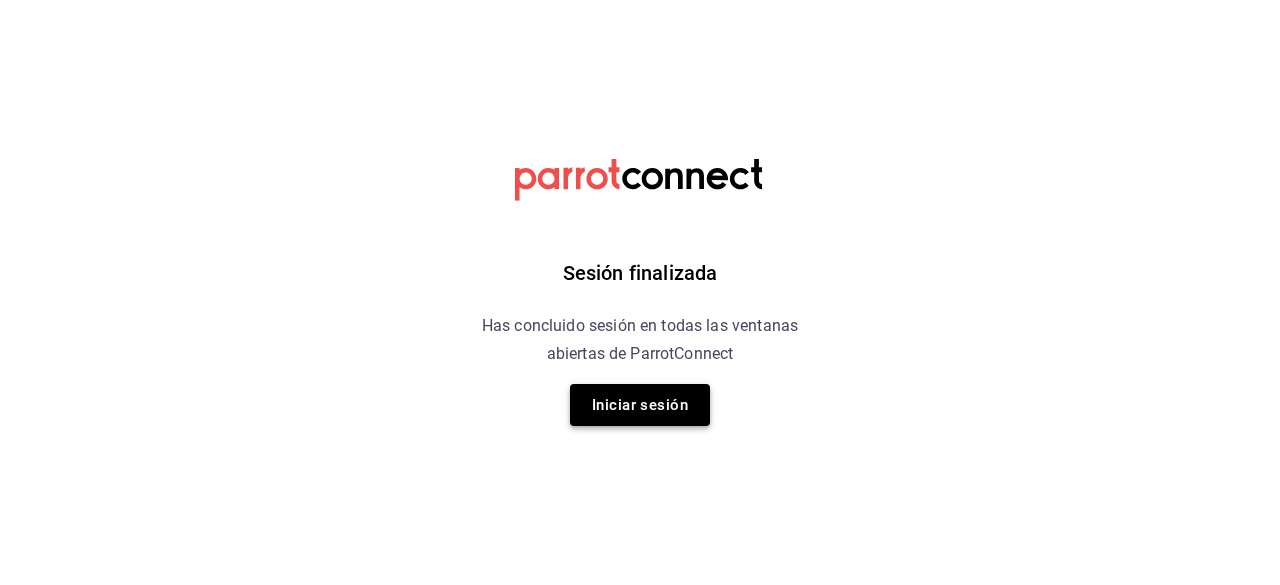 click on "Iniciar sesión" at bounding box center (640, 405) 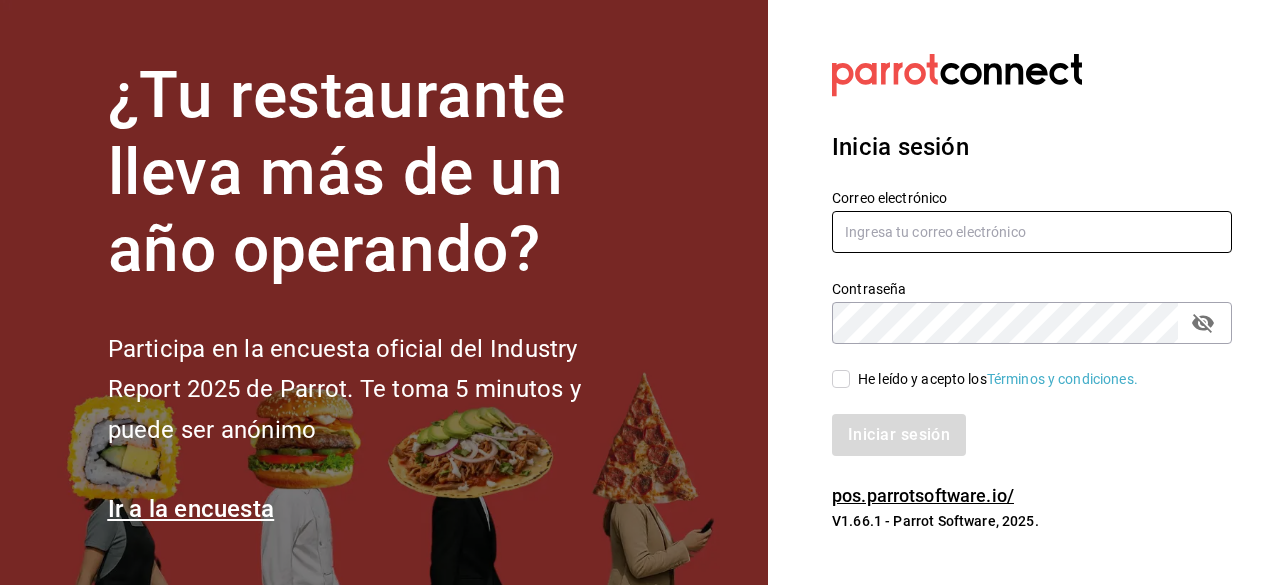 click at bounding box center [1032, 232] 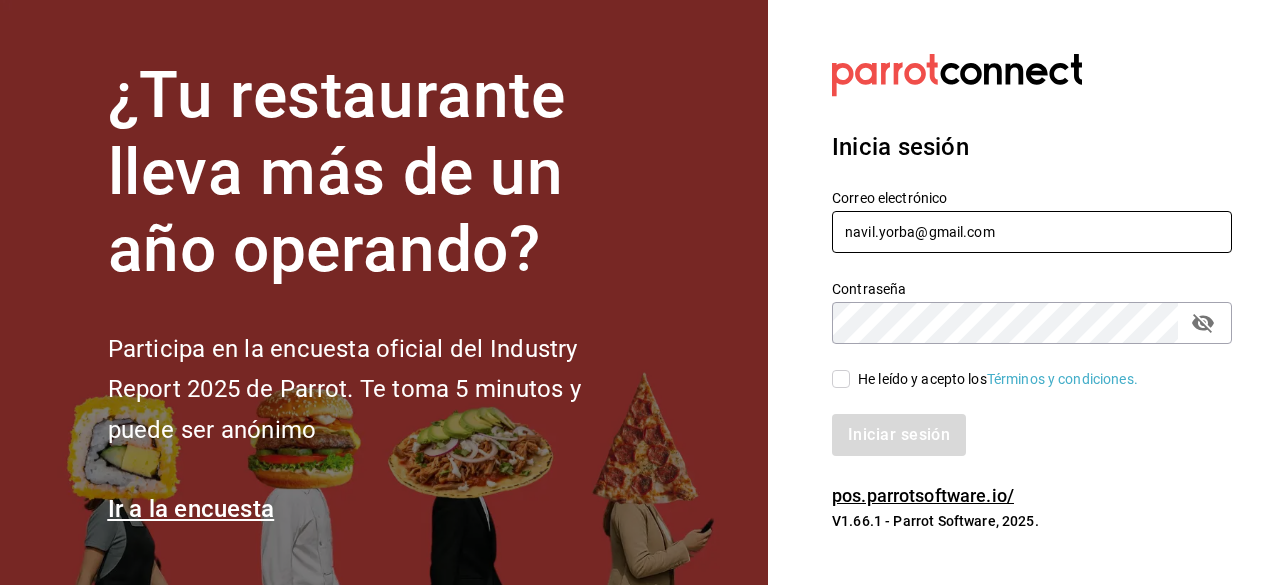 type on "navil.yorba@gmail.com" 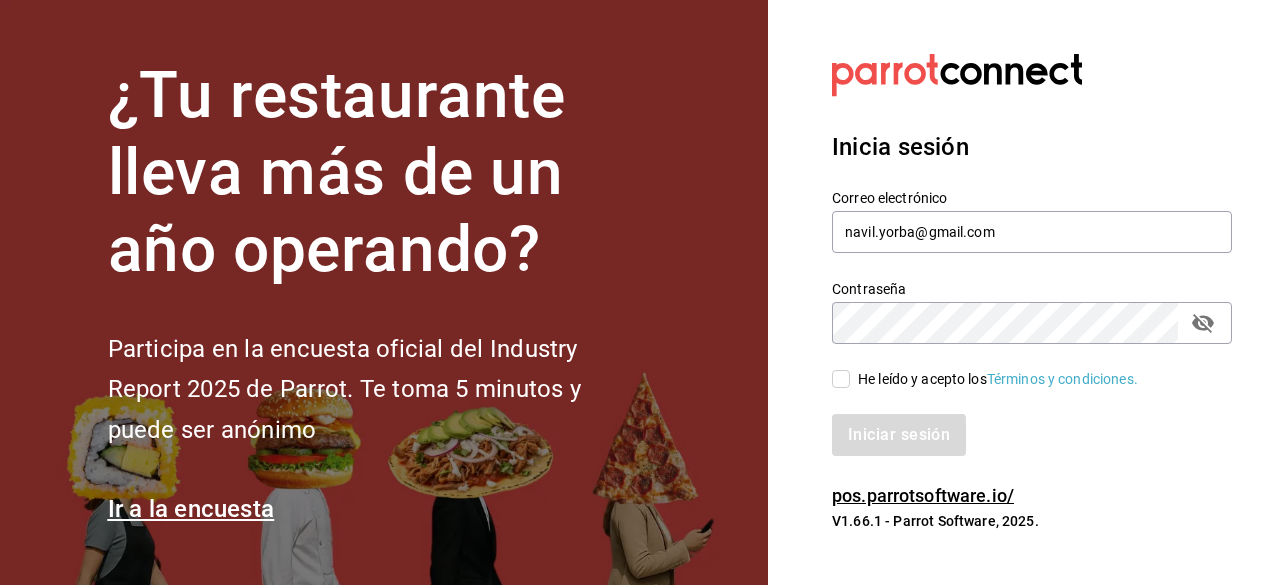 click on "He leído y acepto los  Términos y condiciones." at bounding box center (841, 379) 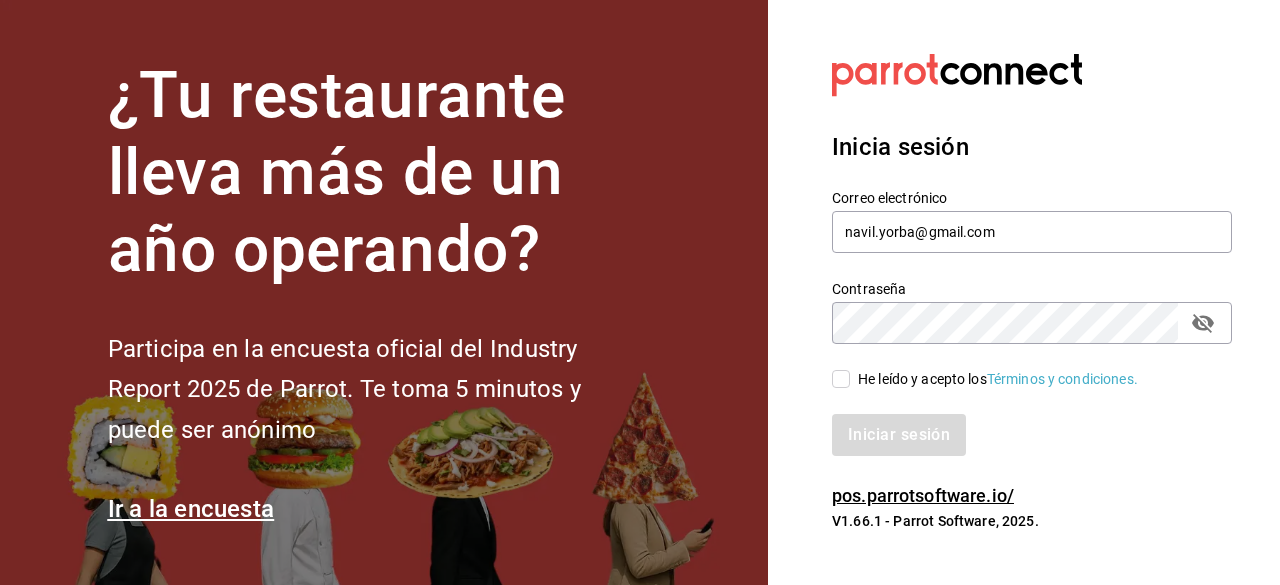 checkbox on "true" 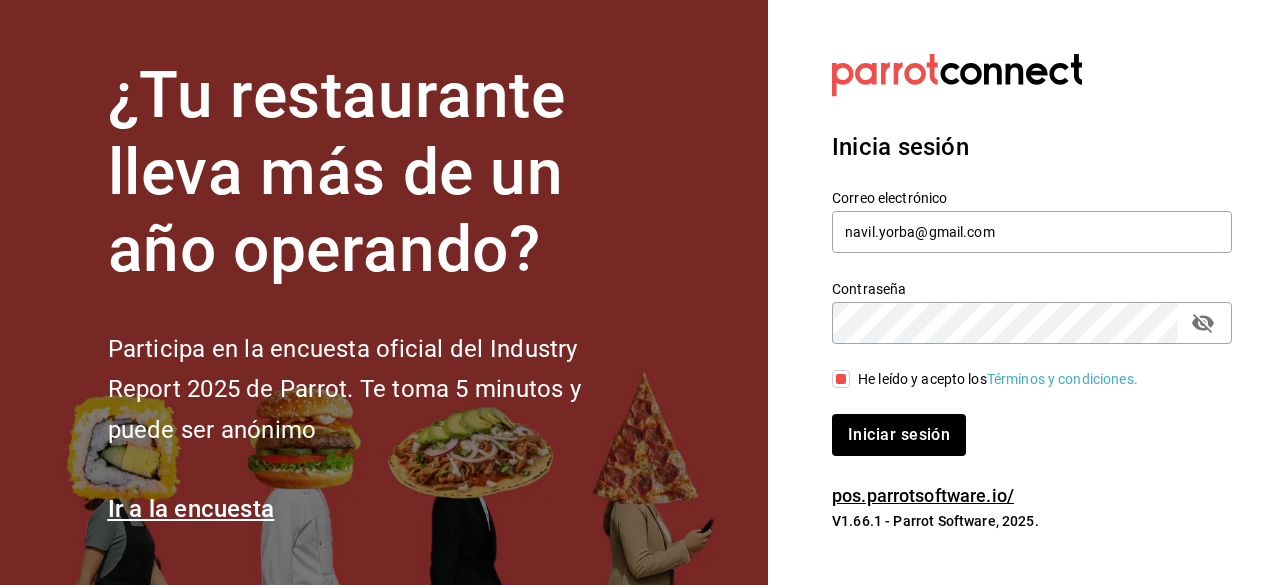 click 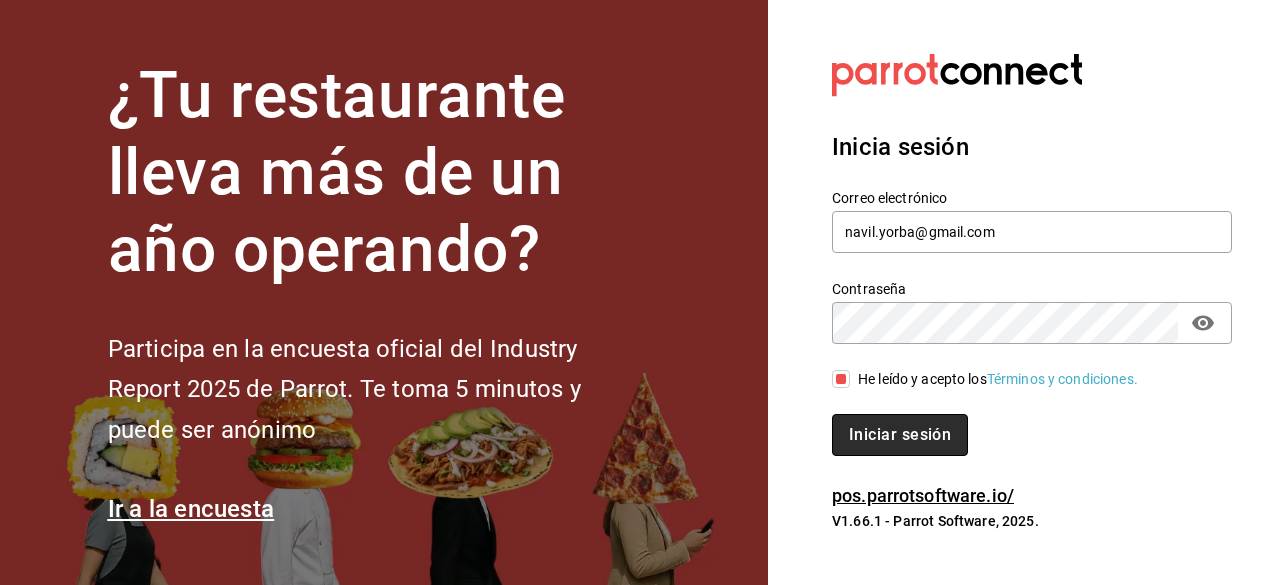 click on "Iniciar sesión" at bounding box center (900, 435) 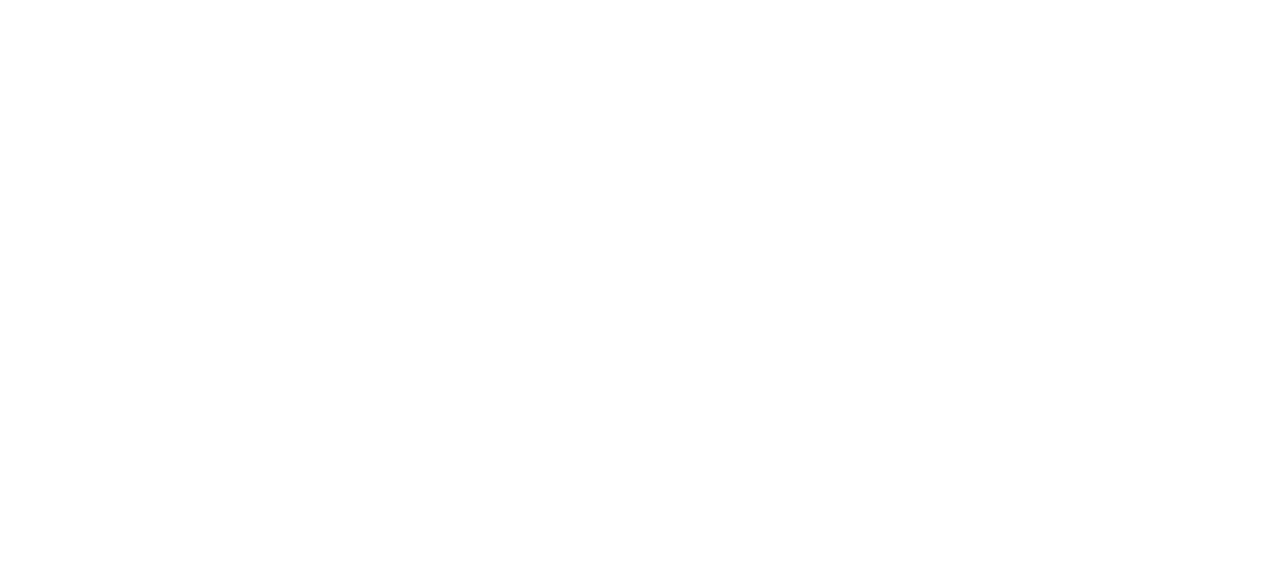 scroll, scrollTop: 0, scrollLeft: 0, axis: both 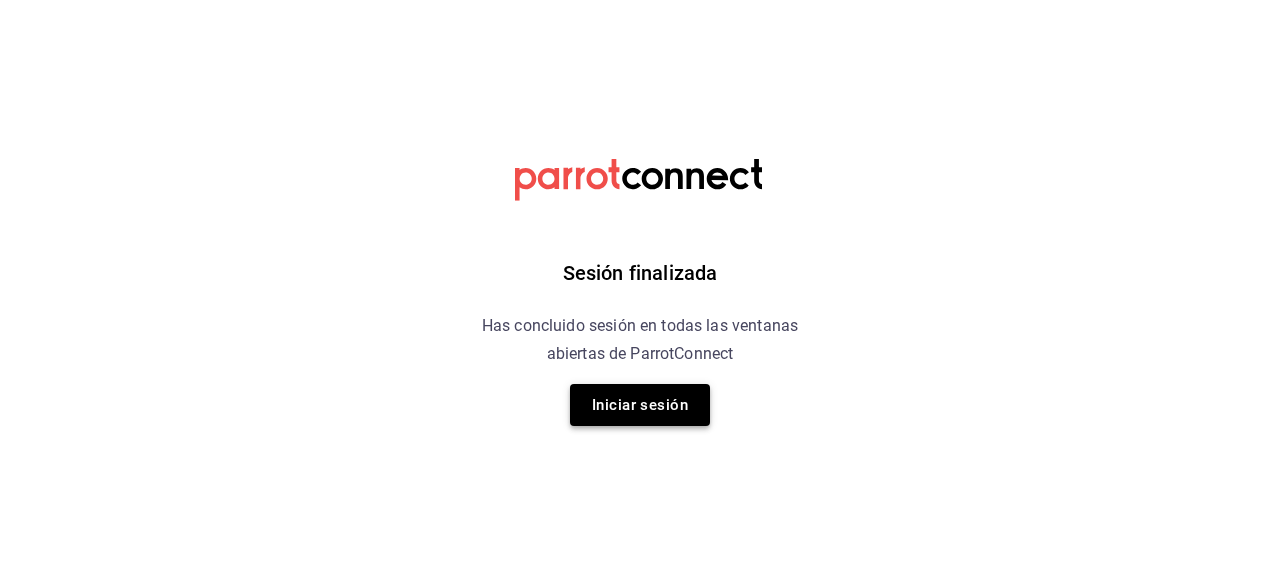 click on "Iniciar sesión" at bounding box center [640, 405] 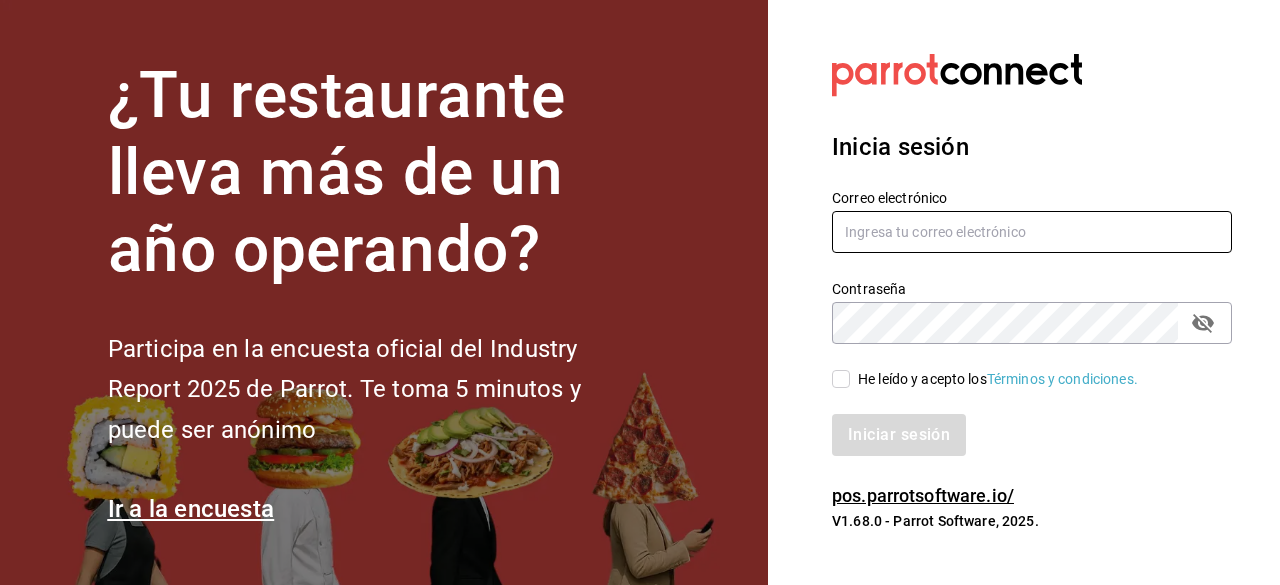 click at bounding box center [1032, 232] 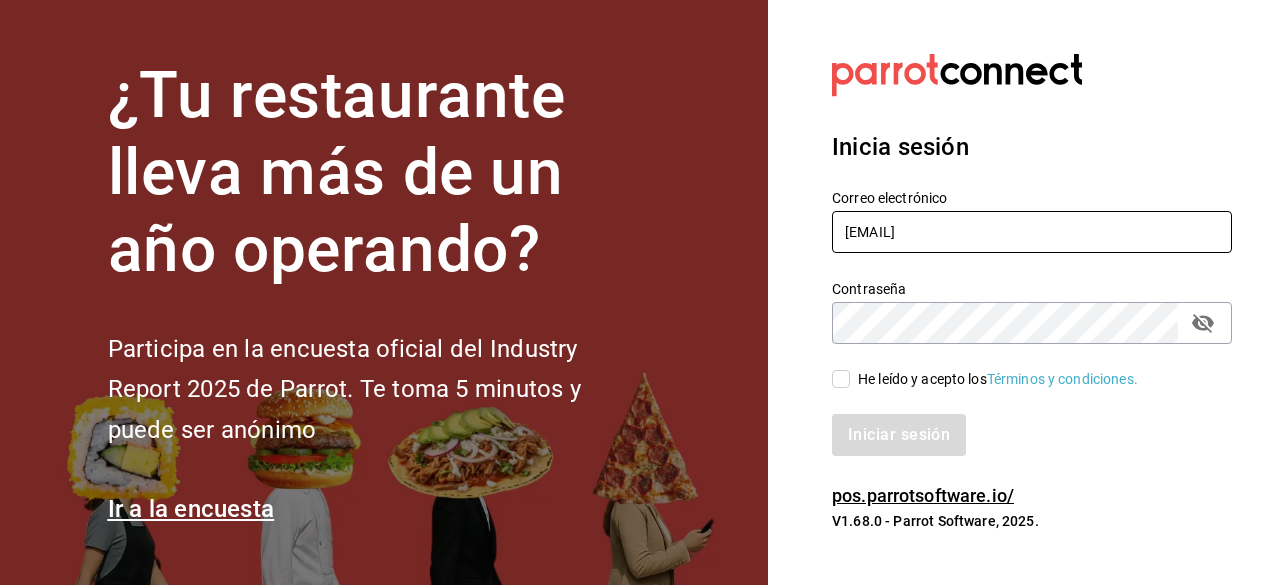 type on "[EMAIL]" 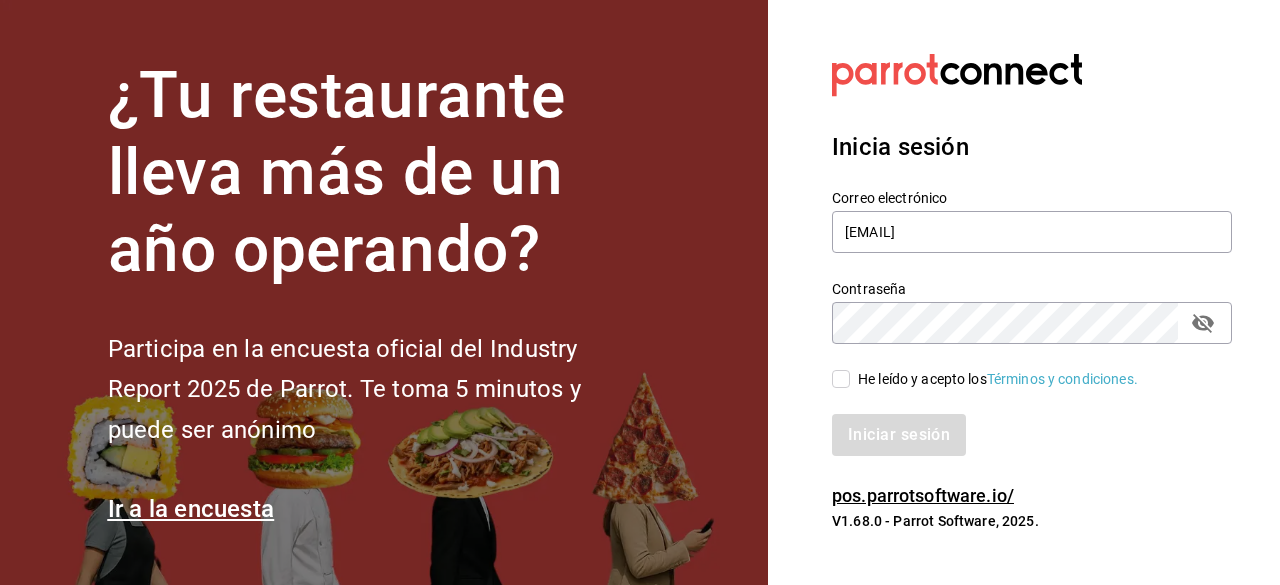 click on "He leído y acepto los  Términos y condiciones." at bounding box center (1020, 367) 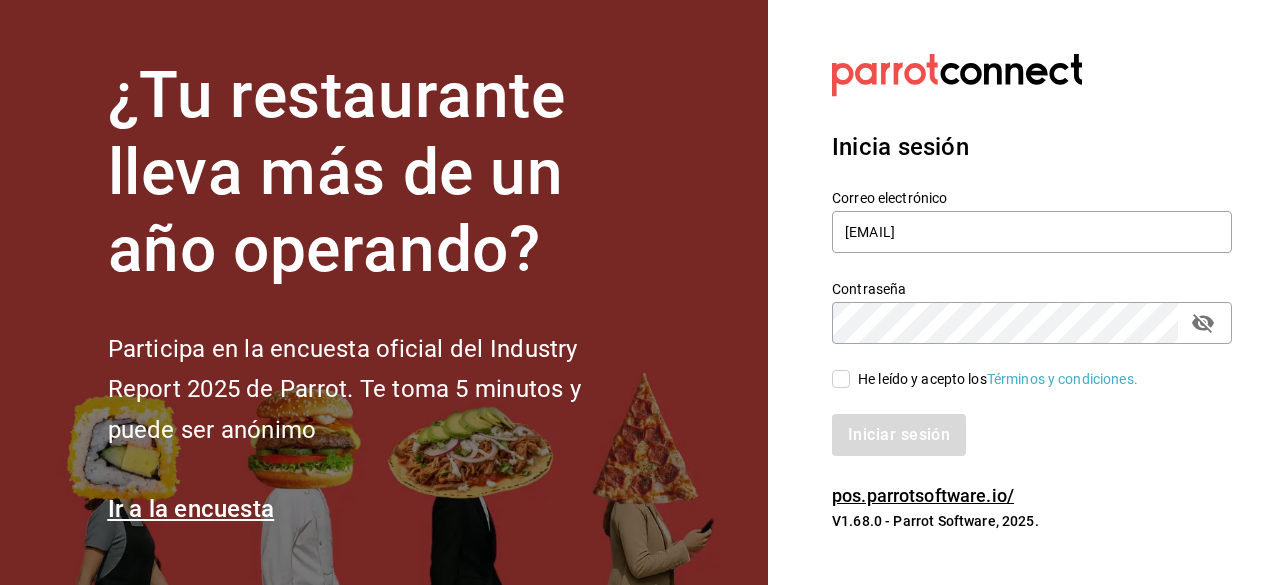 checkbox on "true" 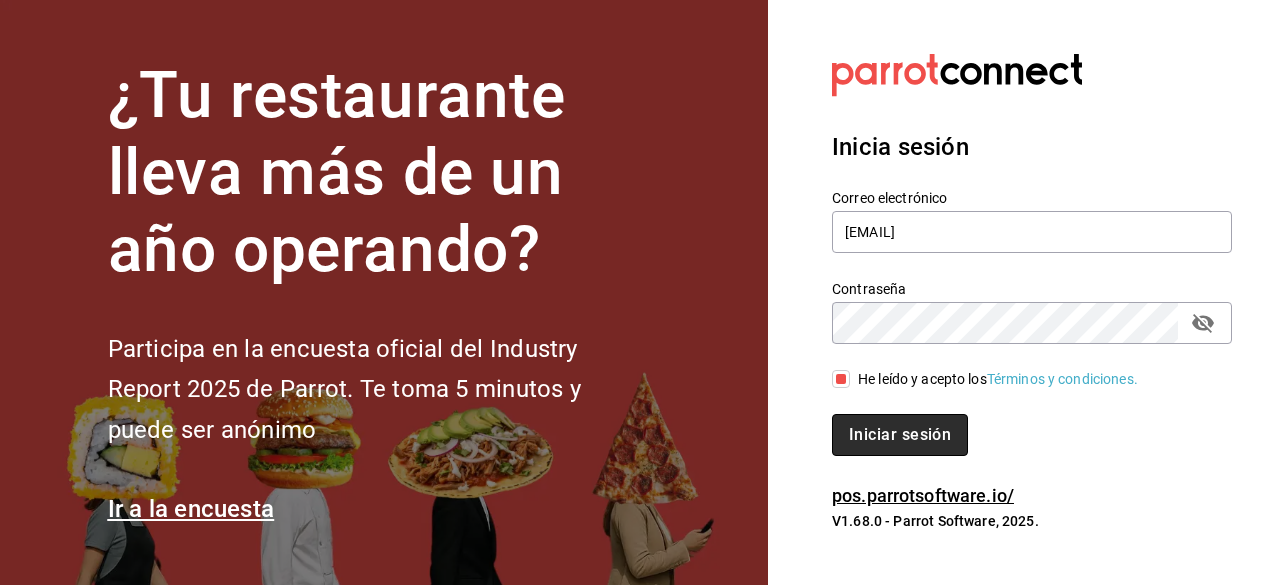 click on "Iniciar sesión" at bounding box center [900, 435] 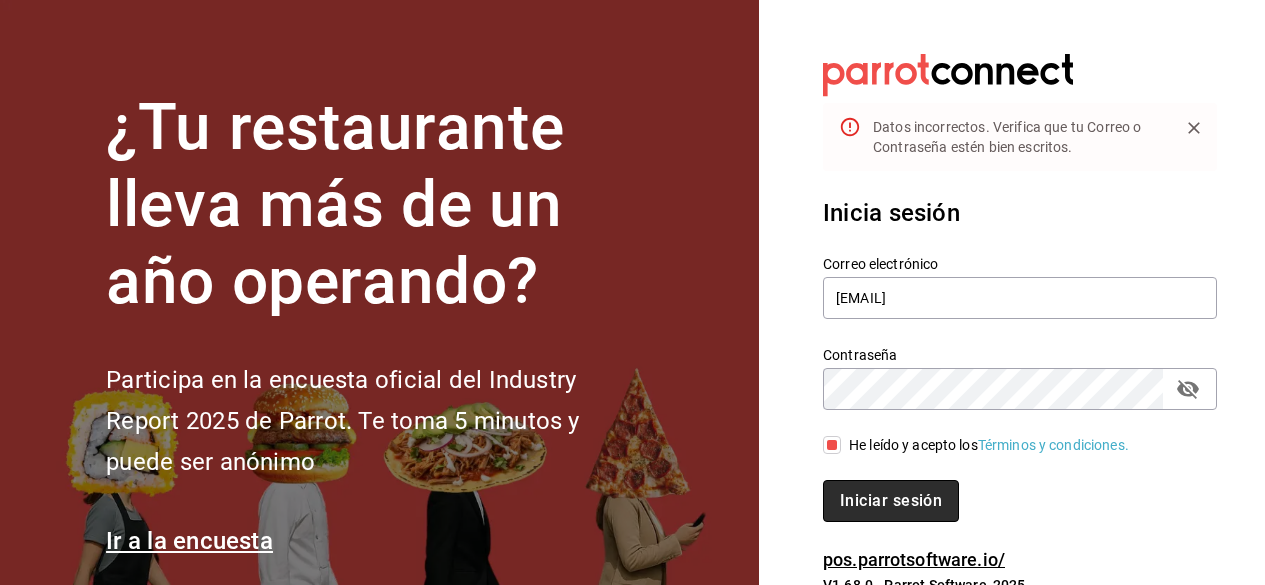 click on "Iniciar sesión" at bounding box center [891, 501] 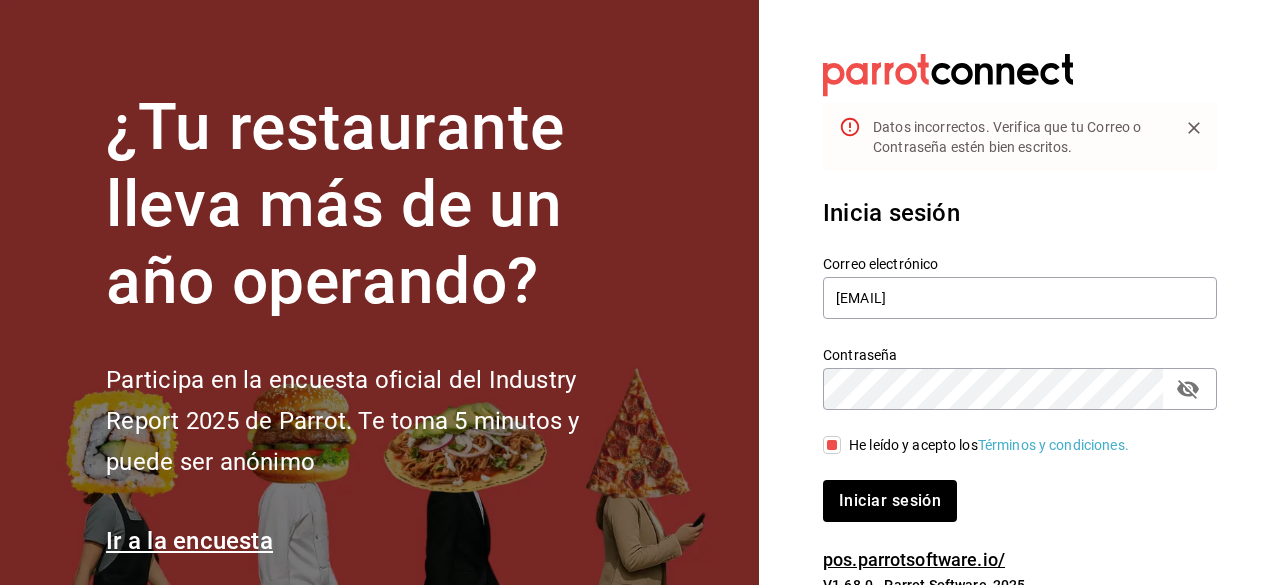 click on "Contraseña" at bounding box center [1020, 389] 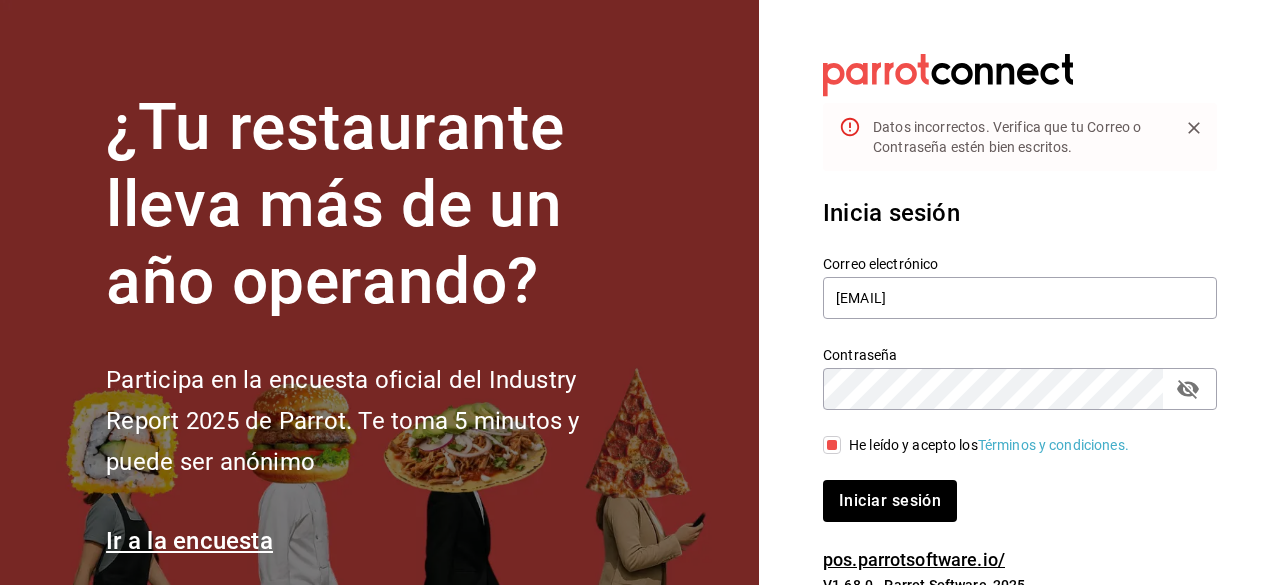 click 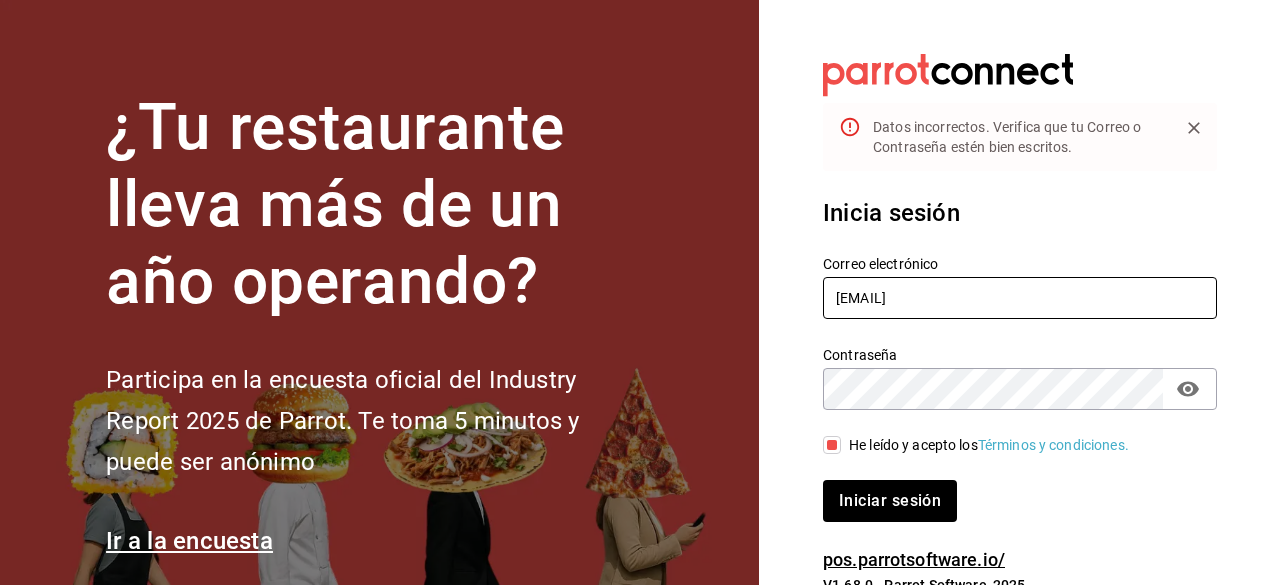 drag, startPoint x: 941, startPoint y: 298, endPoint x: 774, endPoint y: 296, distance: 167.01198 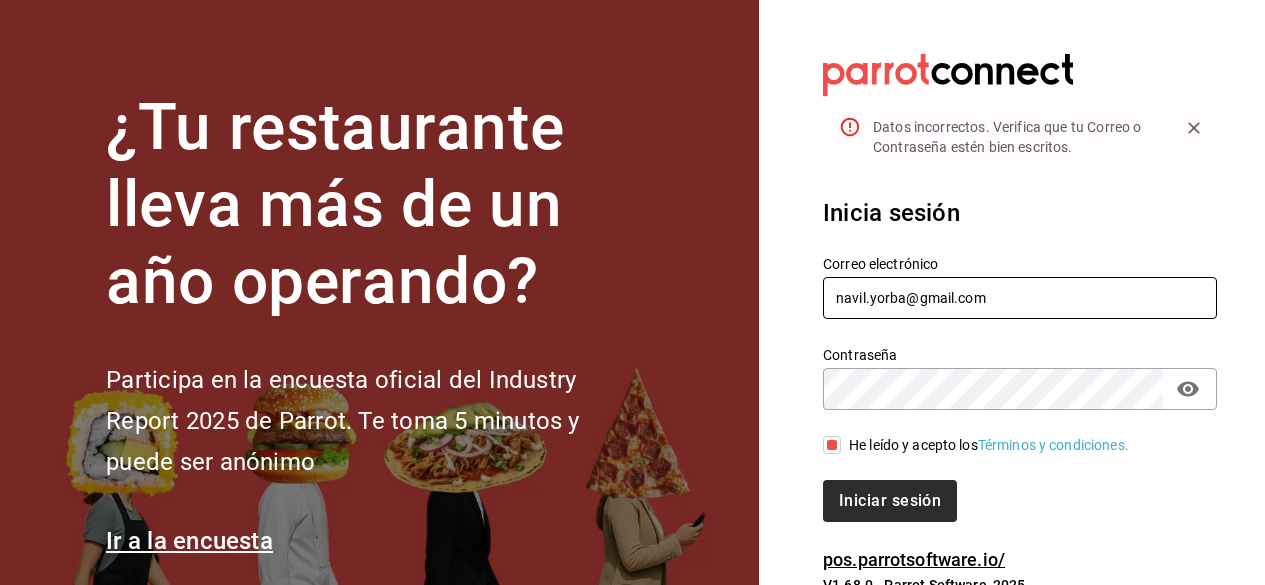 type on "navil.yorba@gmail.com" 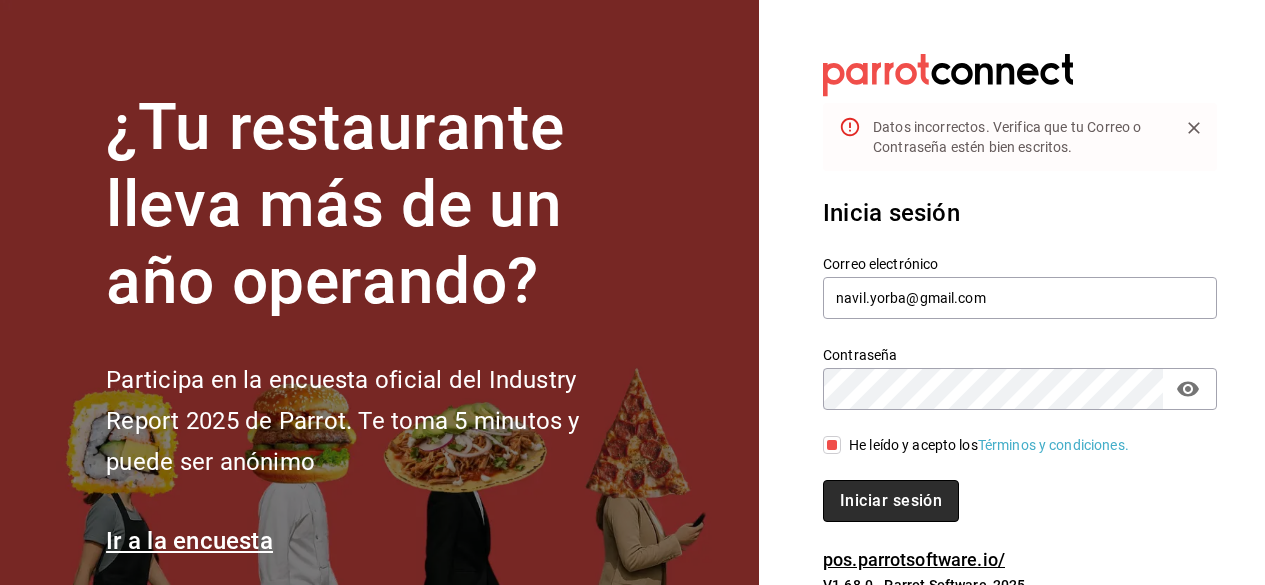 click on "Iniciar sesión" at bounding box center (891, 501) 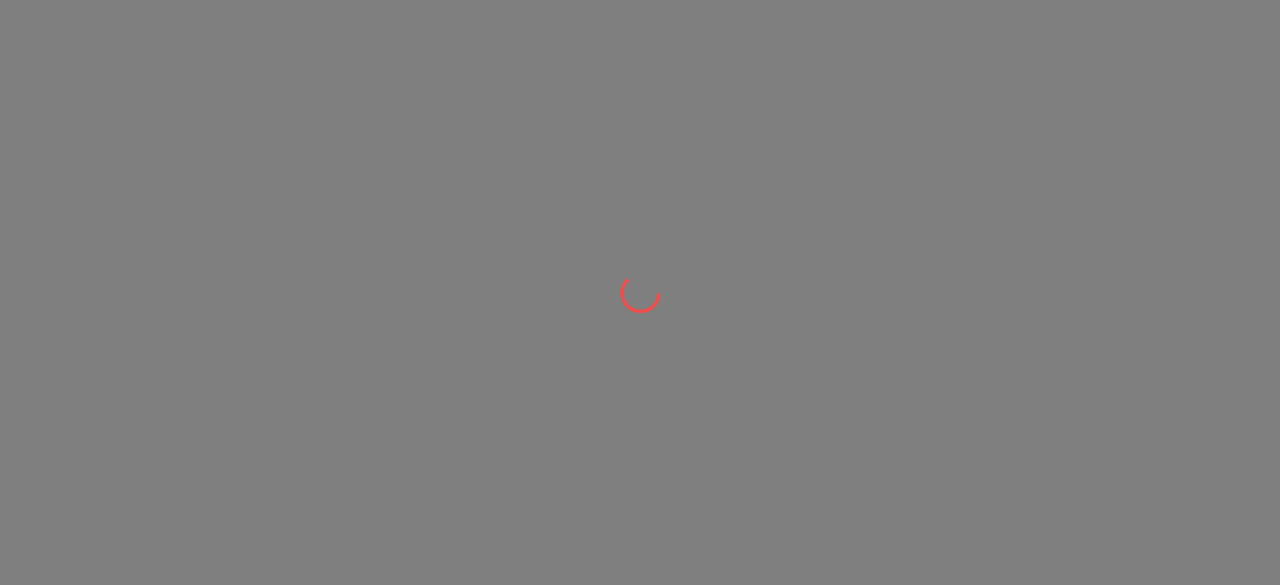 scroll, scrollTop: 0, scrollLeft: 0, axis: both 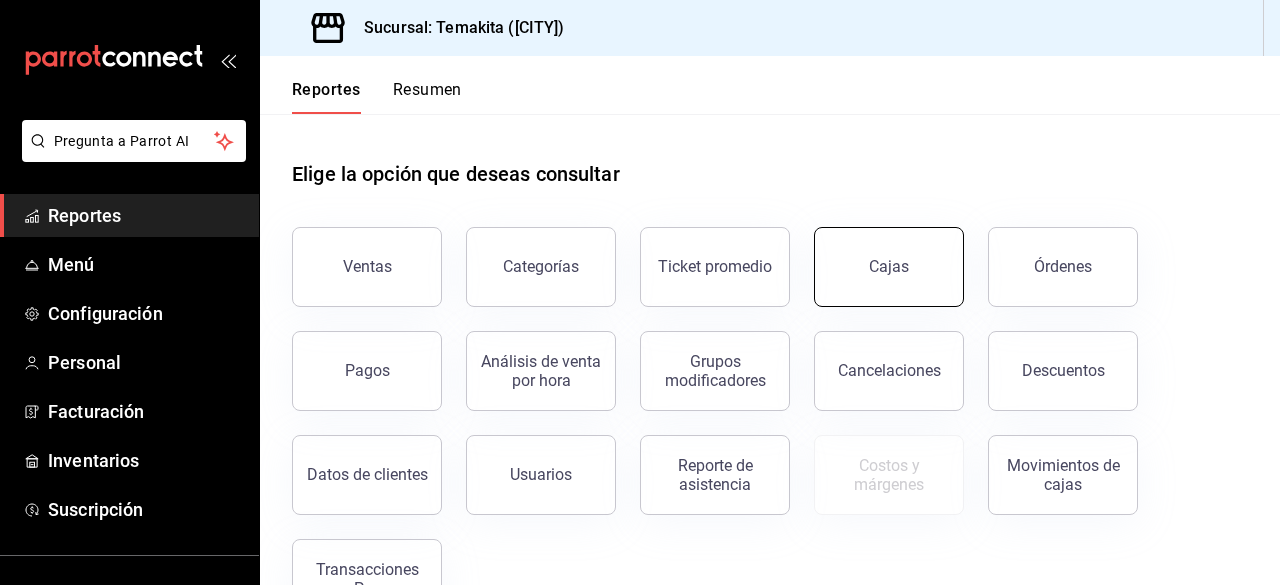 click on "Cajas" at bounding box center (889, 267) 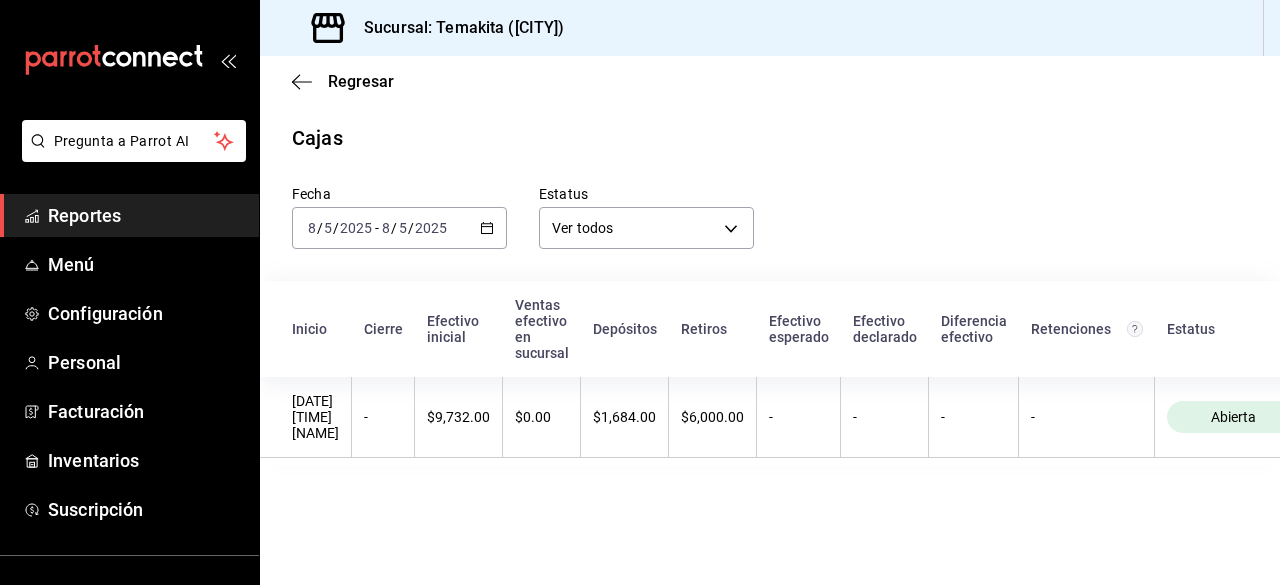 click on "[DATE] [DATE] - [DATE] [DATE]" at bounding box center [399, 228] 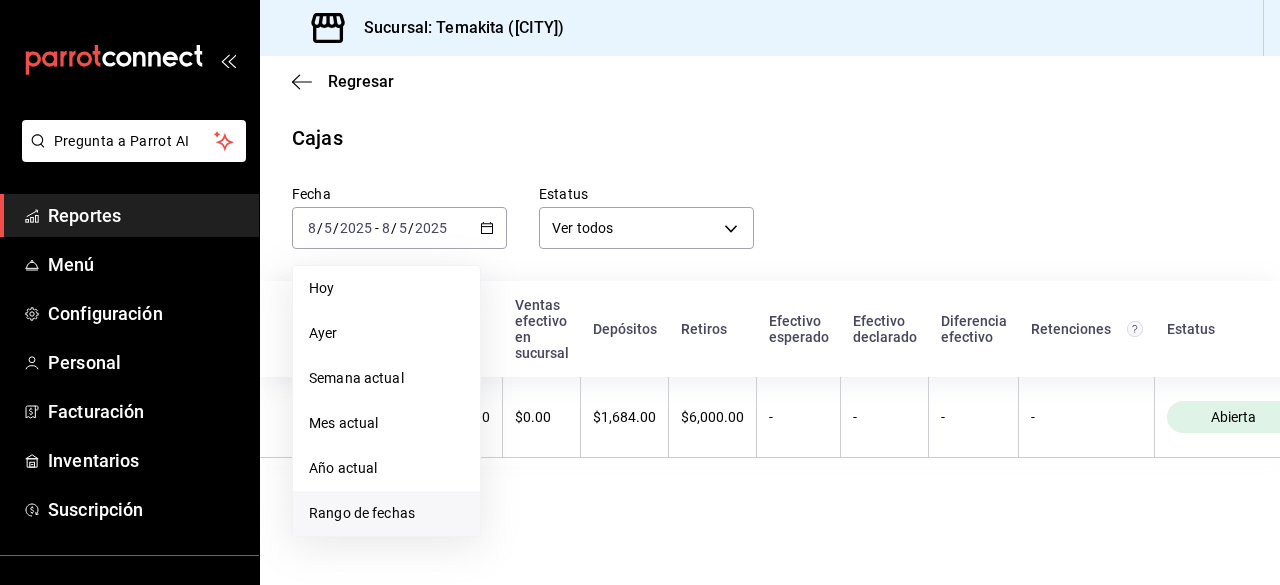 click on "Rango de fechas" at bounding box center (386, 513) 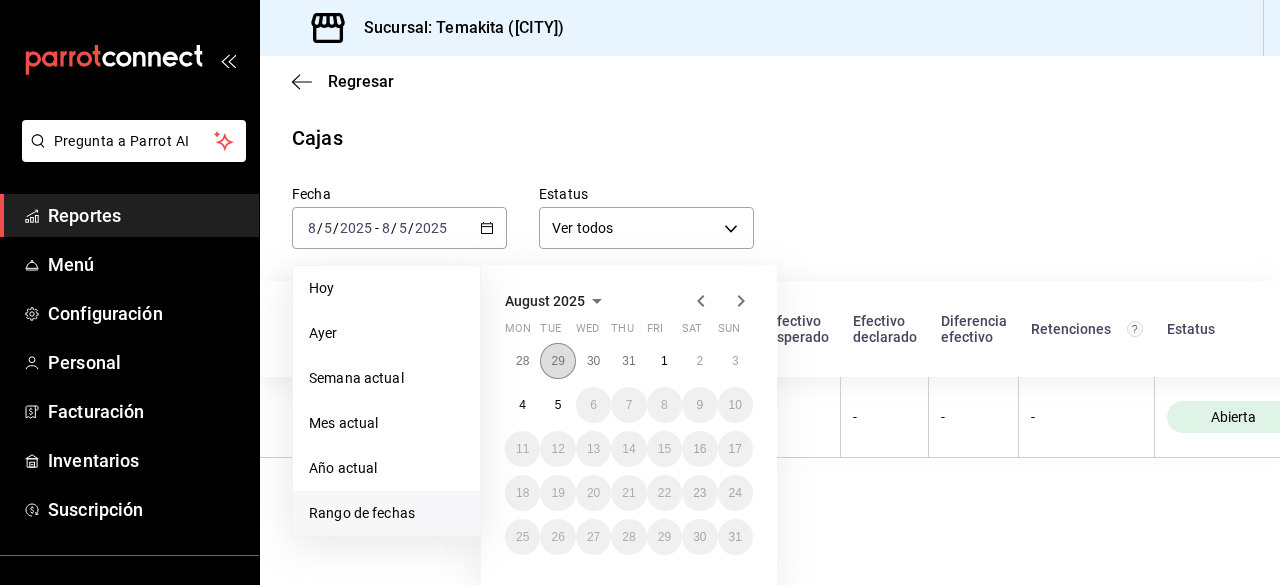 click on "29" at bounding box center (557, 361) 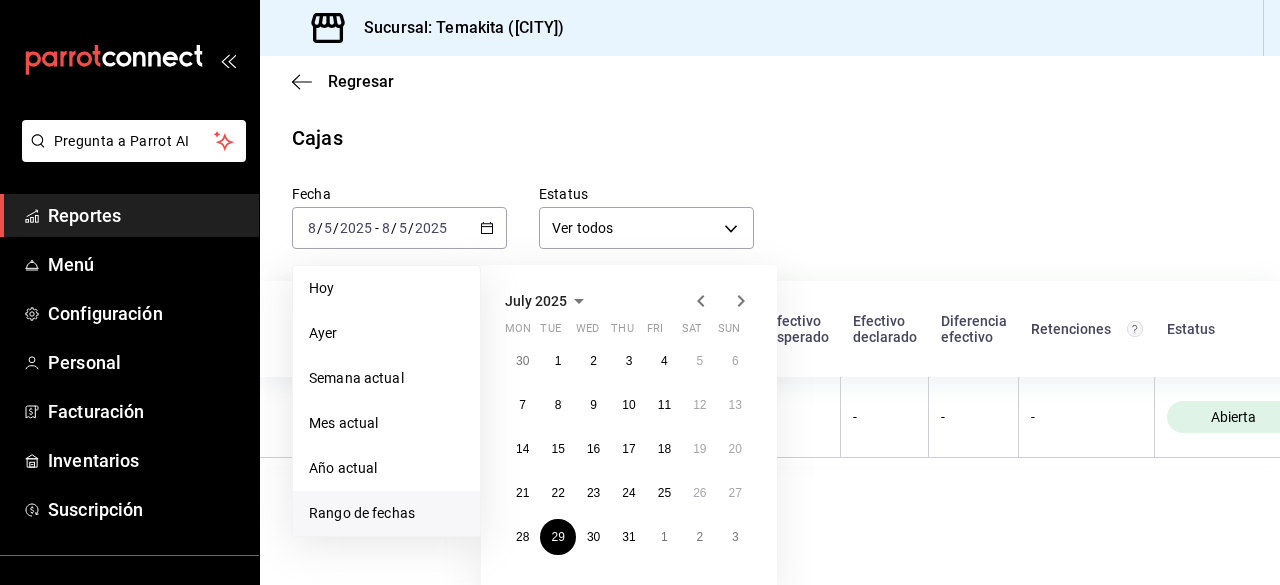 click 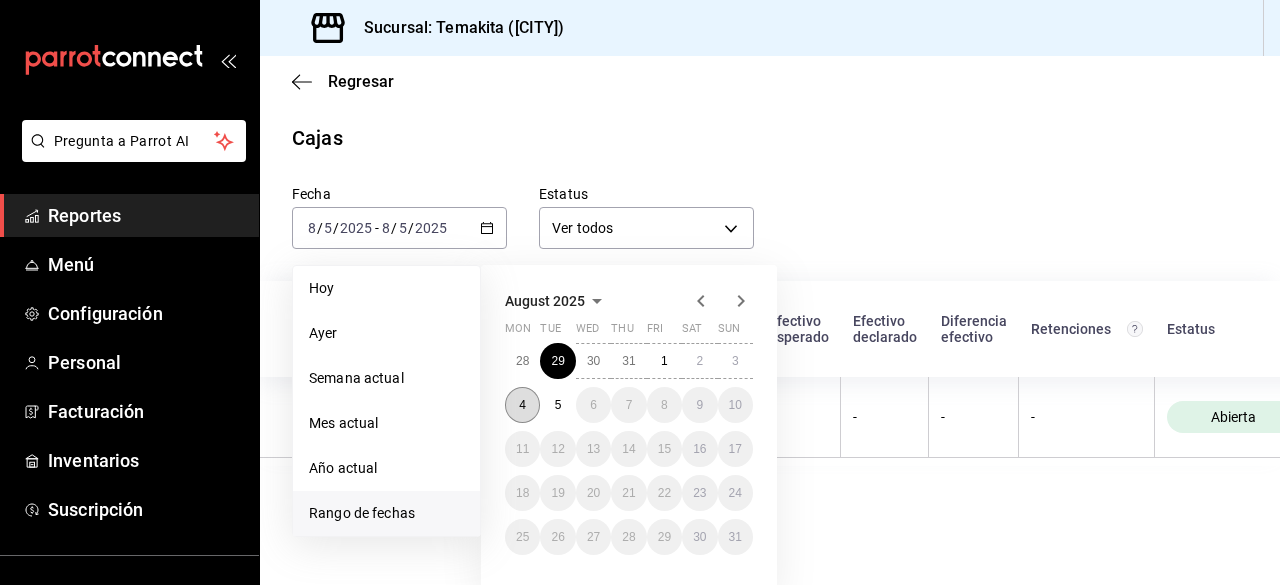 click on "4" at bounding box center [522, 405] 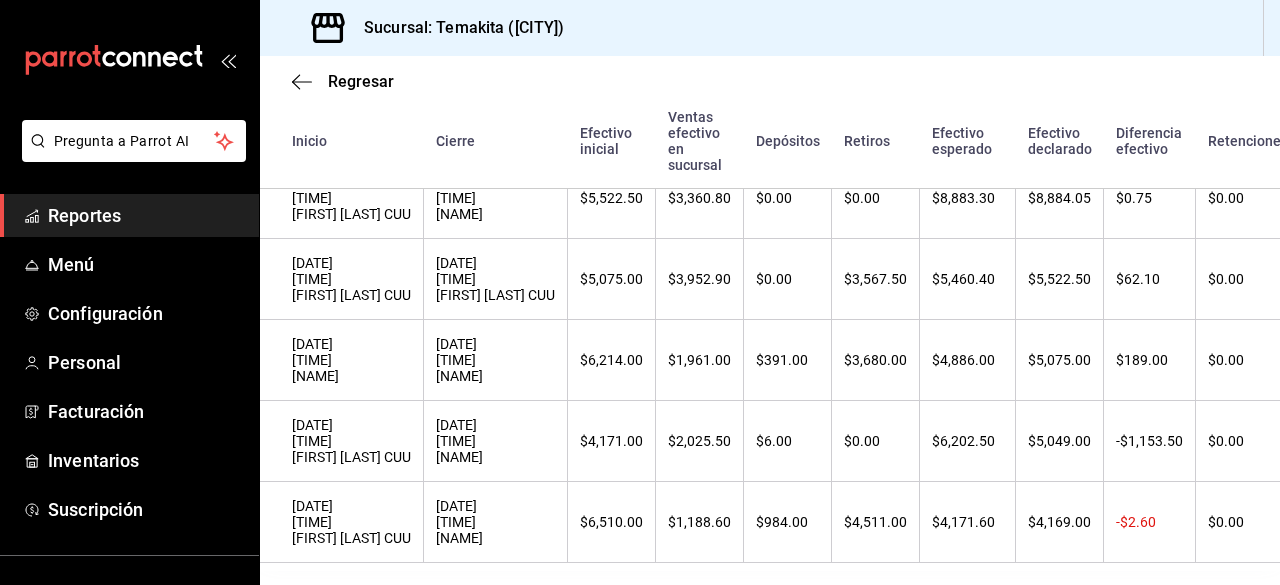 scroll, scrollTop: 476, scrollLeft: 0, axis: vertical 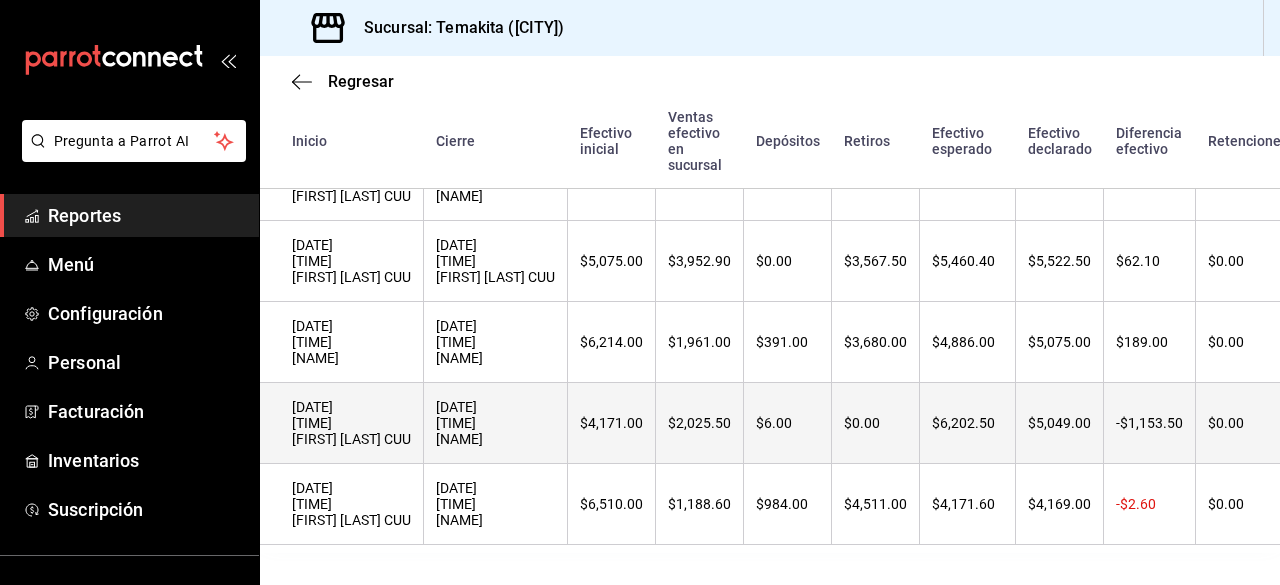 click on "$6,202.50" at bounding box center (968, 423) 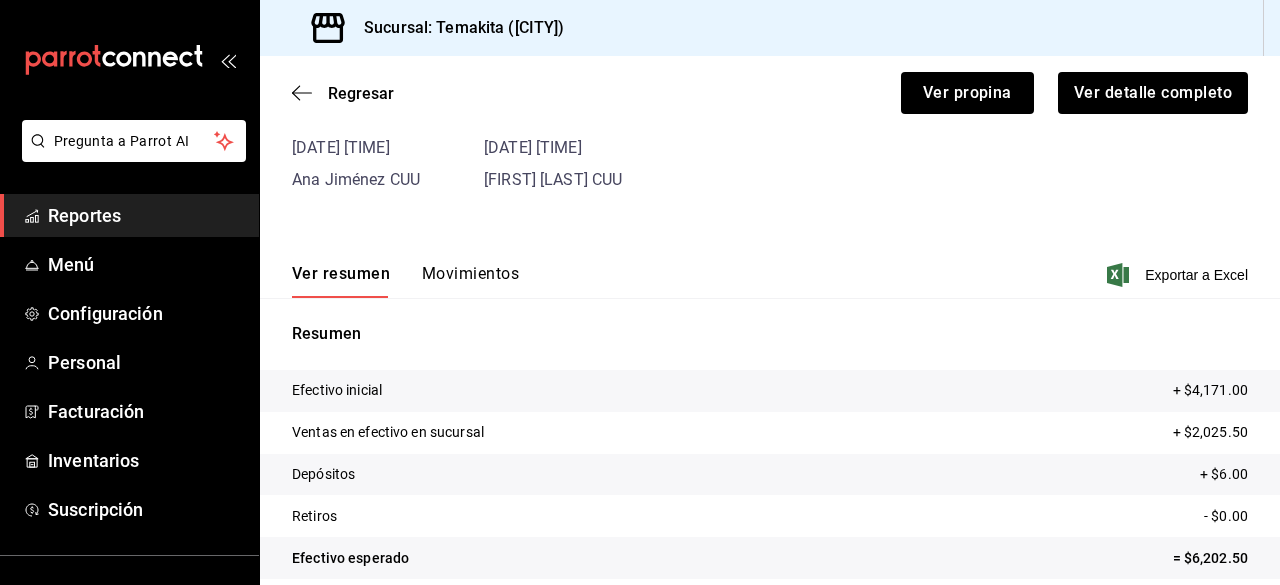 scroll, scrollTop: 154, scrollLeft: 0, axis: vertical 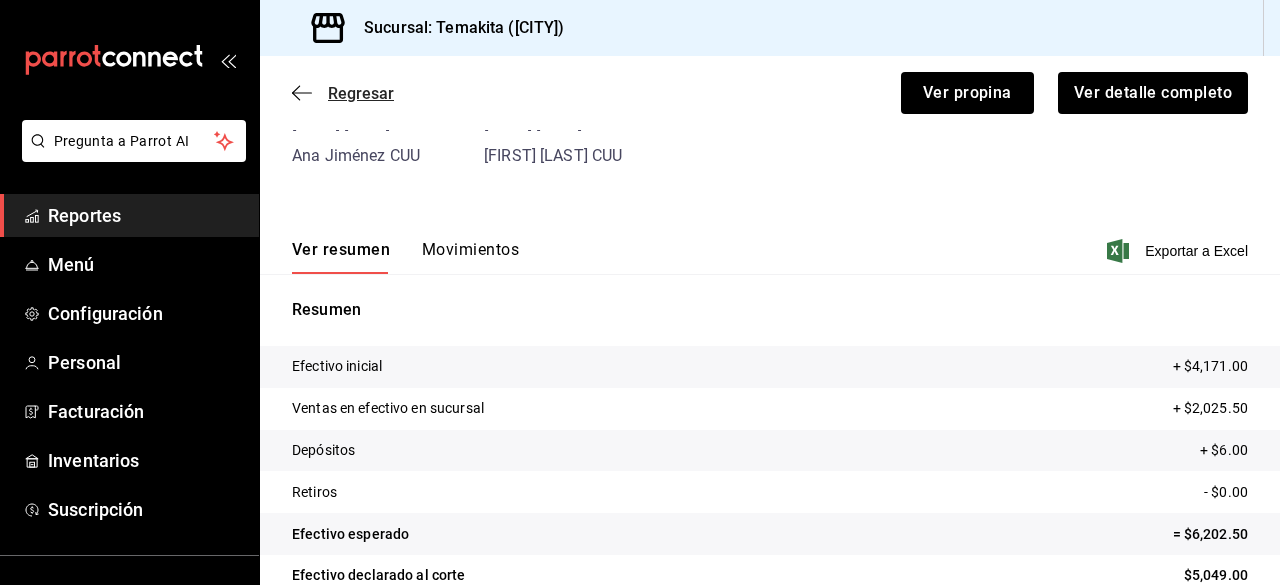click 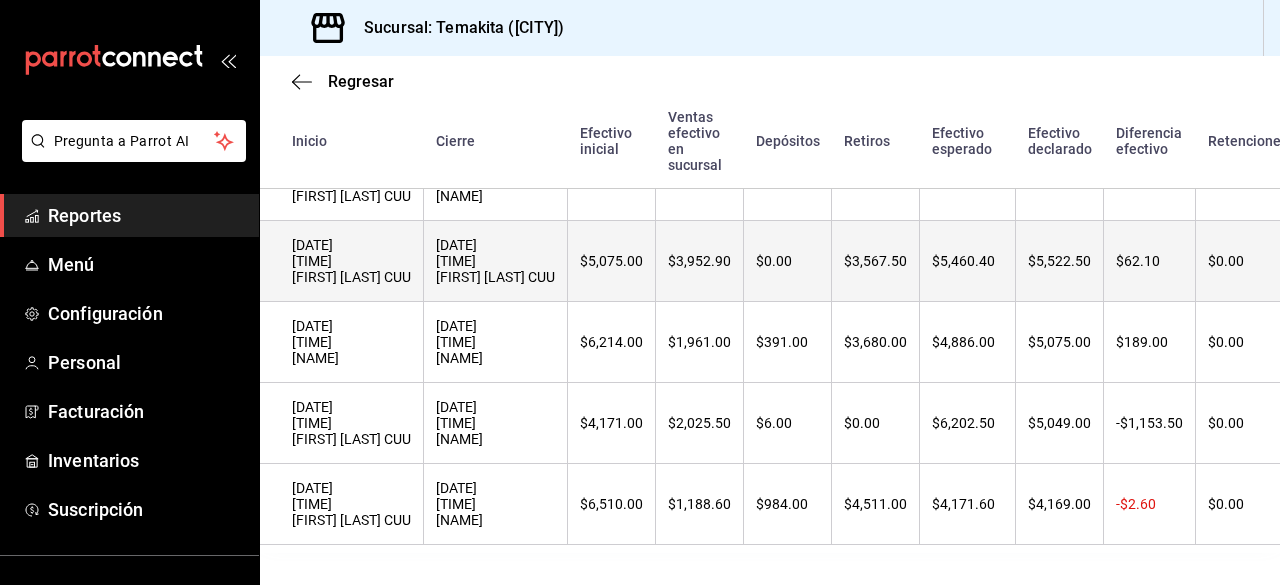 scroll, scrollTop: 475, scrollLeft: 0, axis: vertical 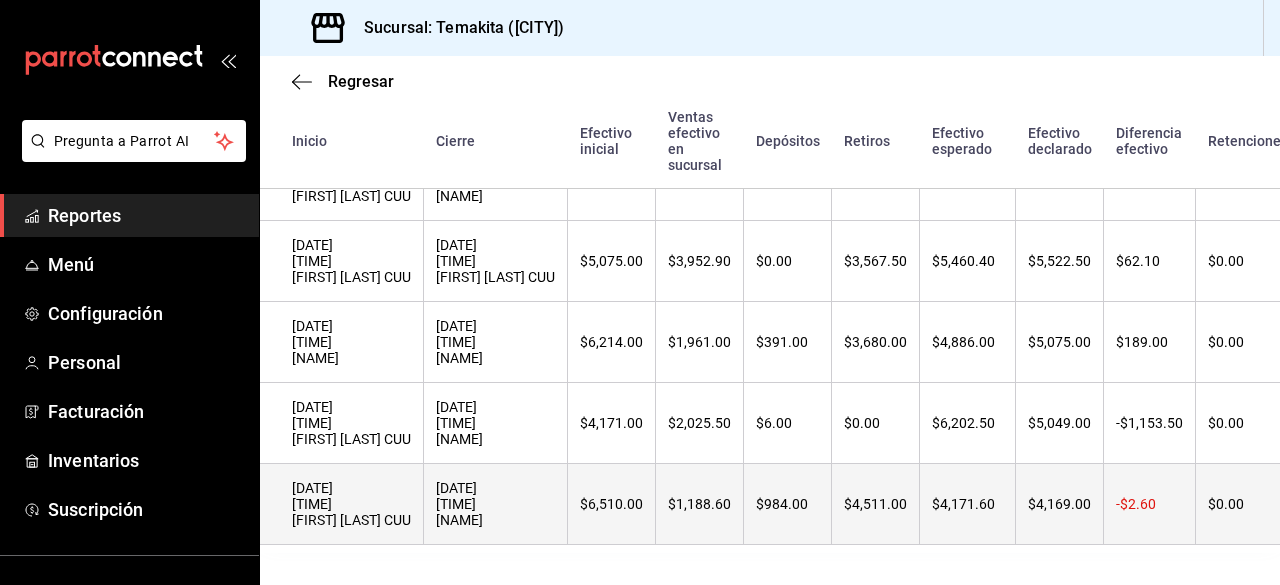 click on "$4,511.00" at bounding box center (876, 504) 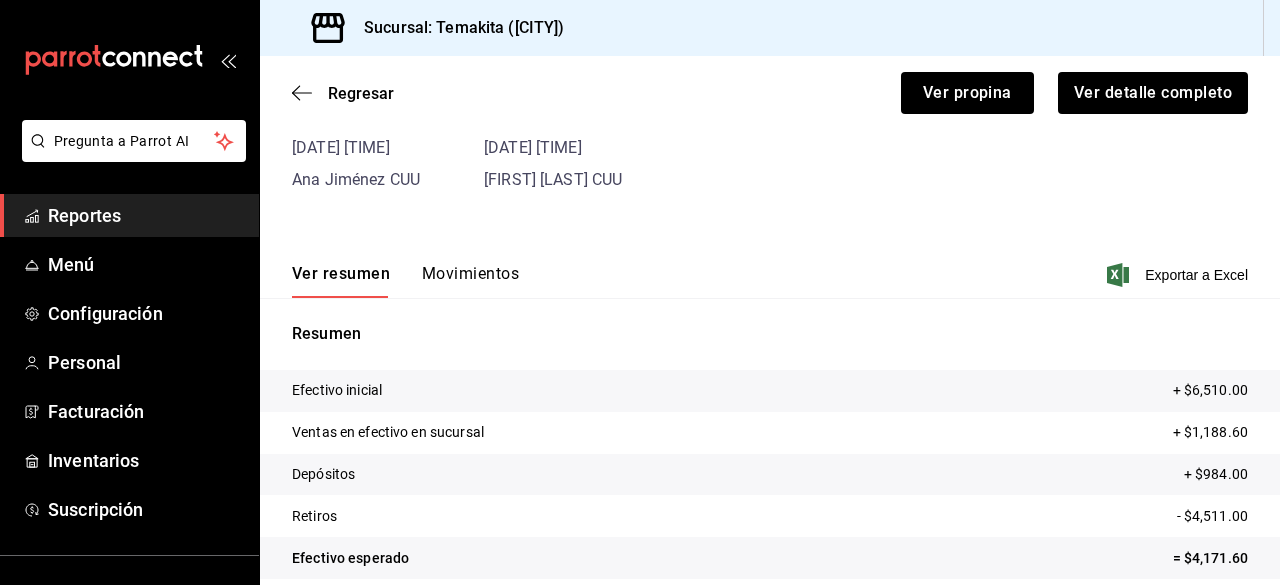 scroll, scrollTop: 154, scrollLeft: 0, axis: vertical 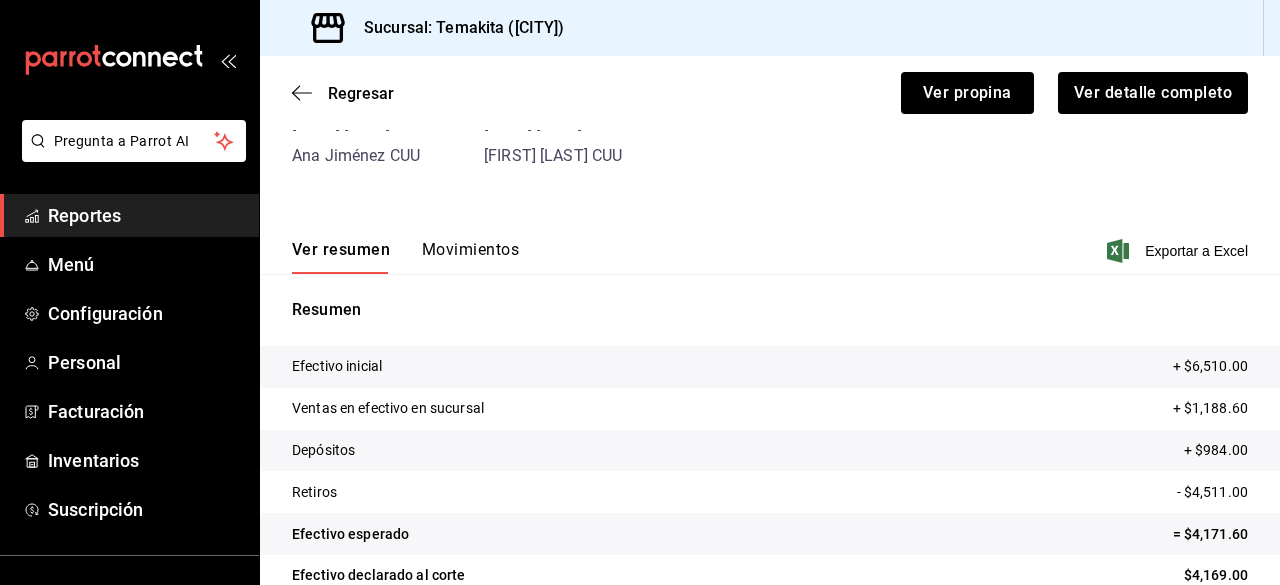 click on "Corte de caja  #[NUMBER] Cerrada Apertura [DATE] [TIME] [FIRST] [LAST] CUU Cierre [DATE] [TIME] [FIRST] [LAST] CUU Ver resumen Movimientos Exportar a Excel Resumen Efectivo inicial + $6,510.00 Ventas en efectivo en sucursal + $1,188.60 Depósitos + $984.00 Retiros - $4,511.00 Efectivo esperado = $4,171.60 Efectivo declarado al corte  $4,169.00 Diferencia  $-2.60" at bounding box center (770, 327) 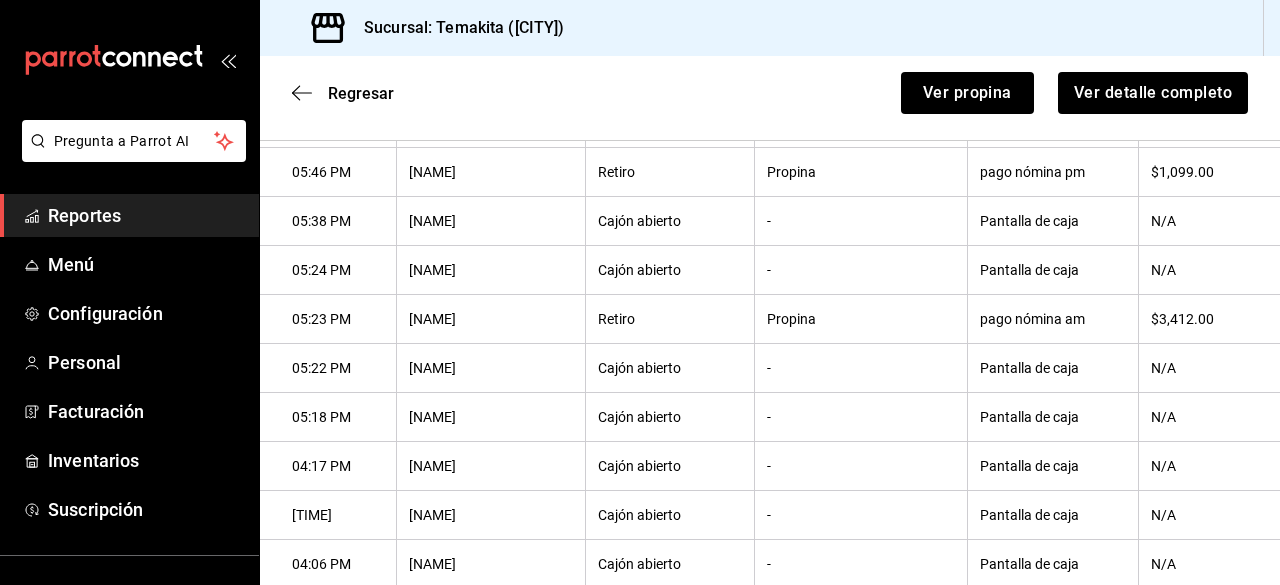 scroll, scrollTop: 627, scrollLeft: 0, axis: vertical 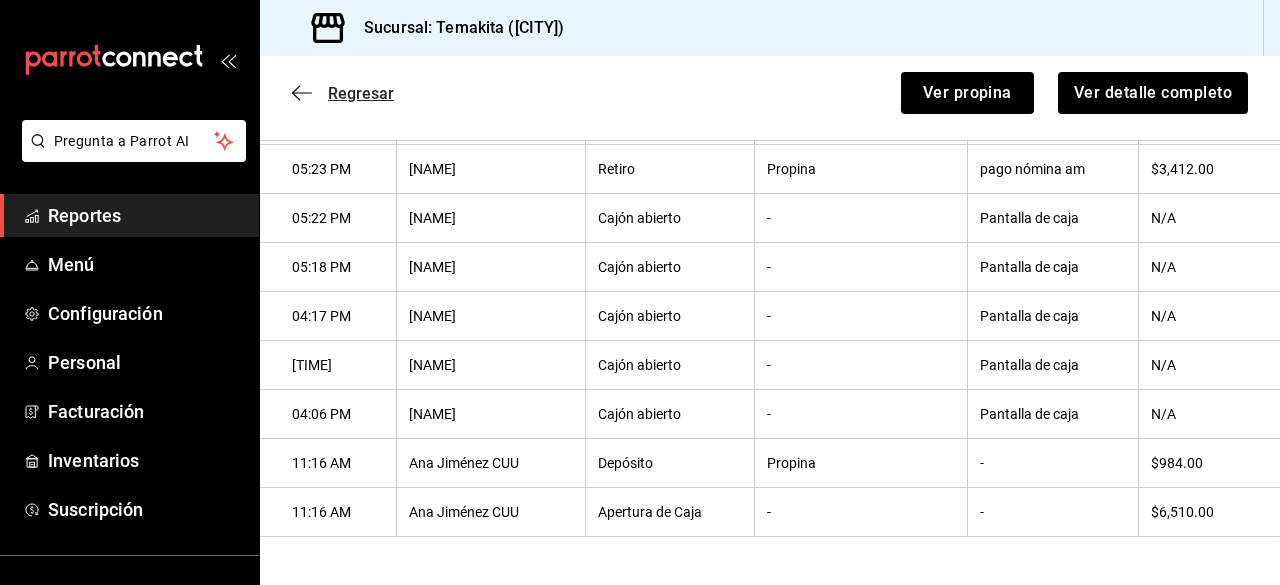 click 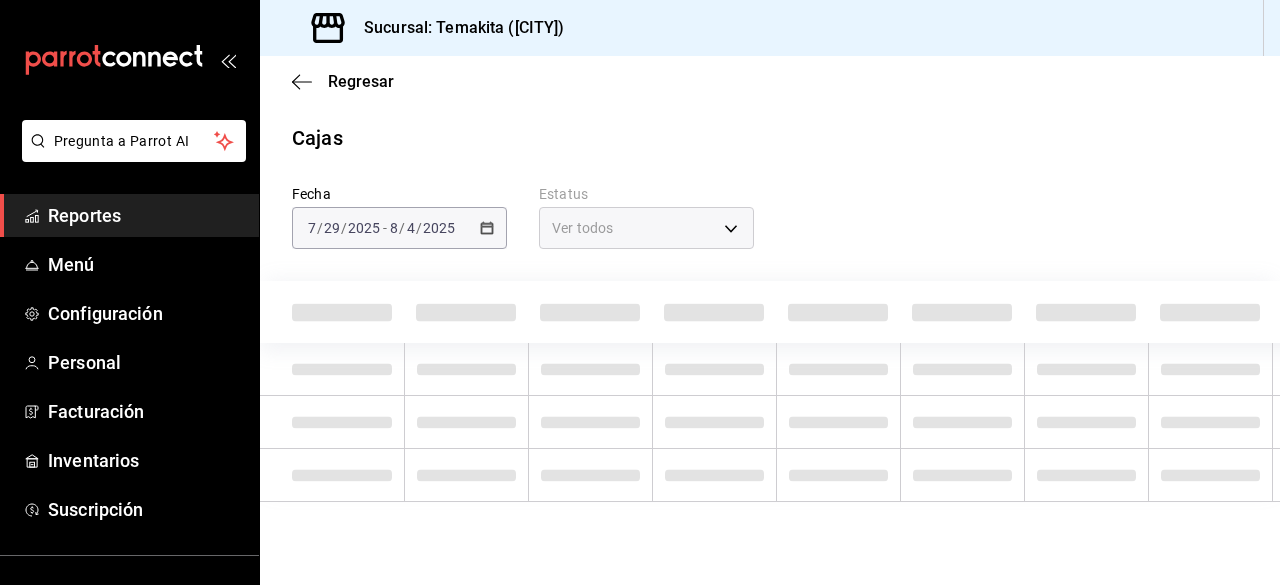 scroll, scrollTop: 0, scrollLeft: 0, axis: both 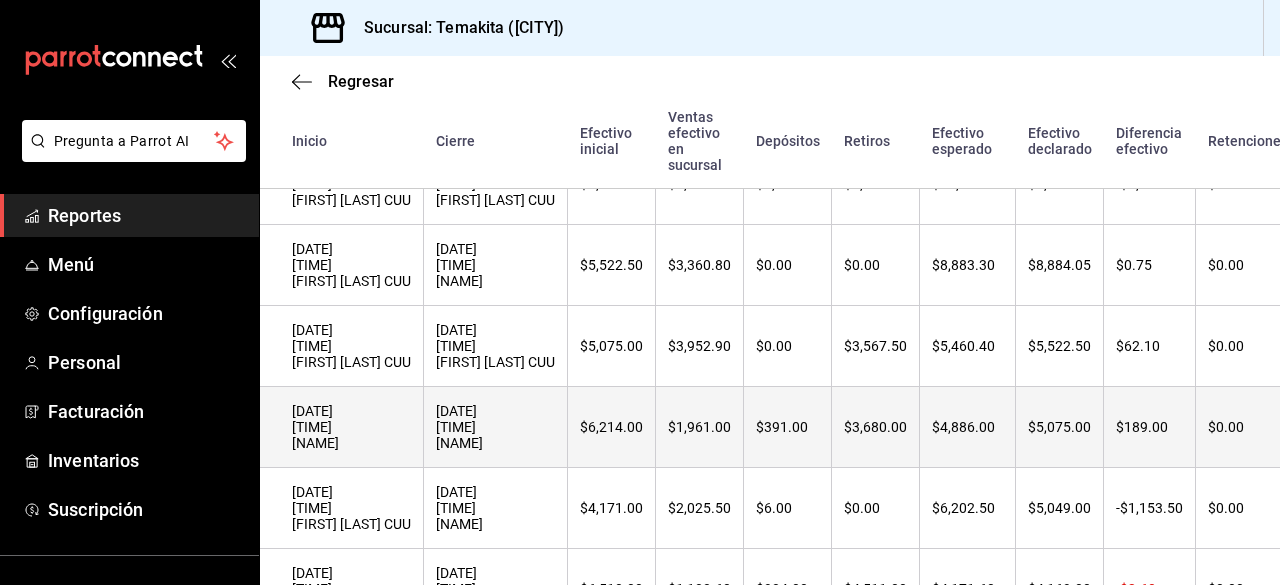 click on "$3,680.00" at bounding box center (876, 427) 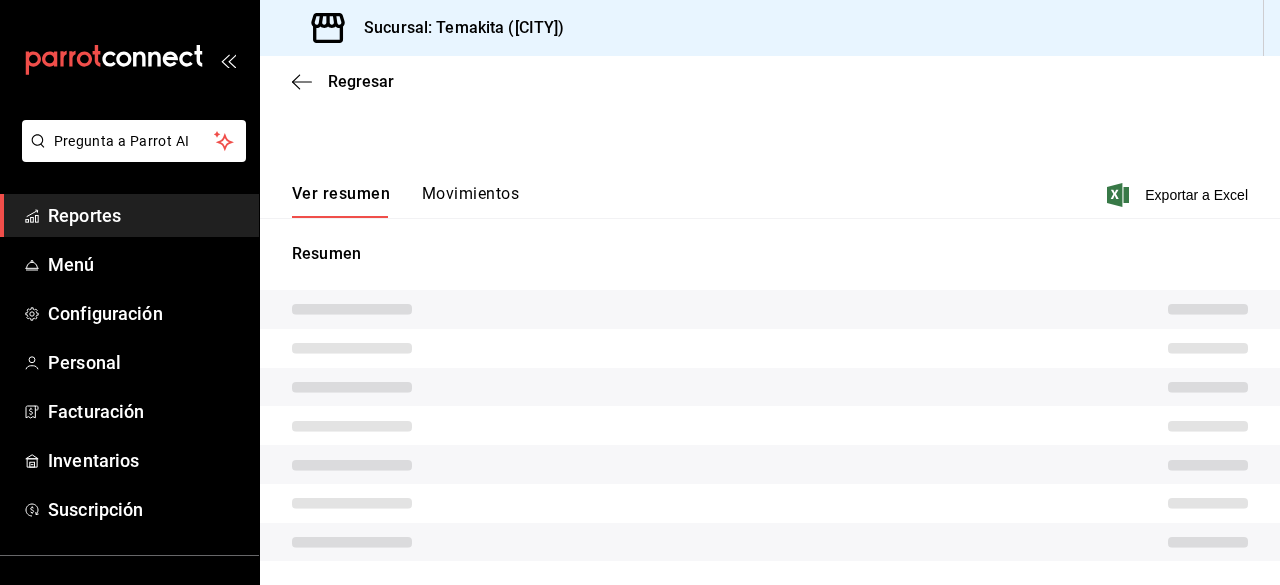 scroll, scrollTop: 154, scrollLeft: 0, axis: vertical 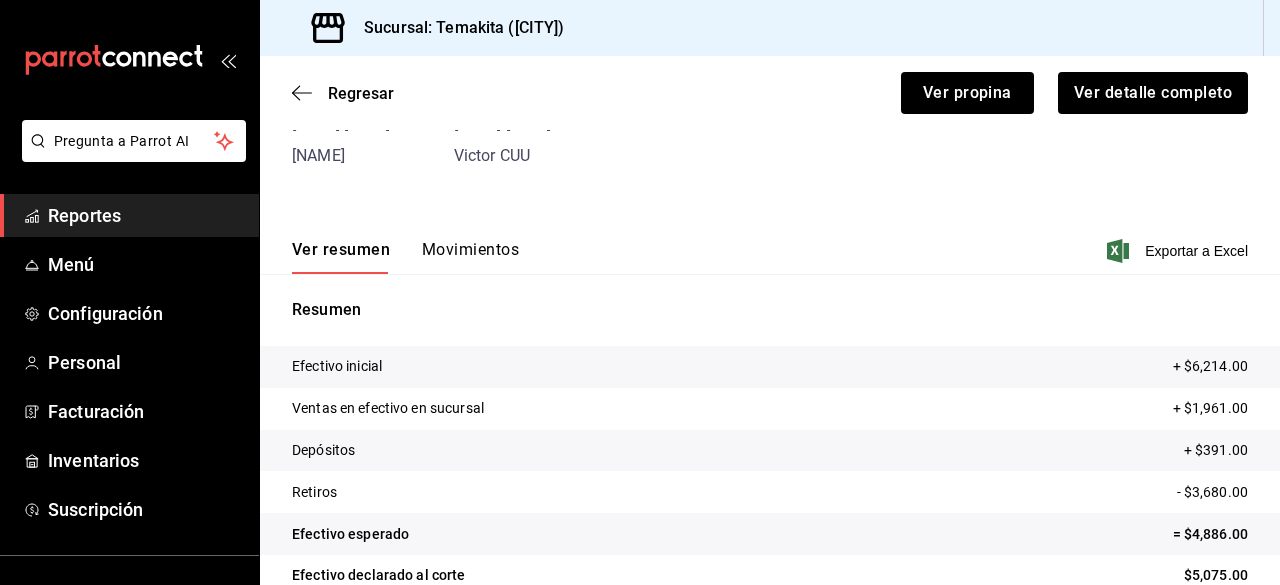 click on "Ver resumen Movimientos Exportar a Excel" at bounding box center [770, 245] 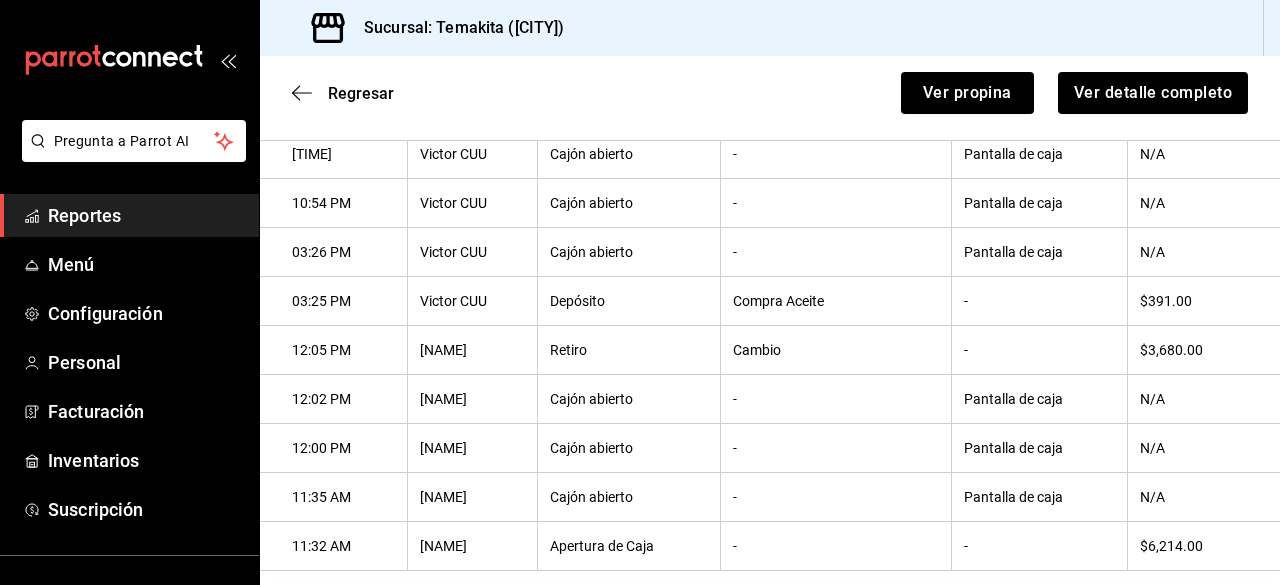 scroll, scrollTop: 477, scrollLeft: 0, axis: vertical 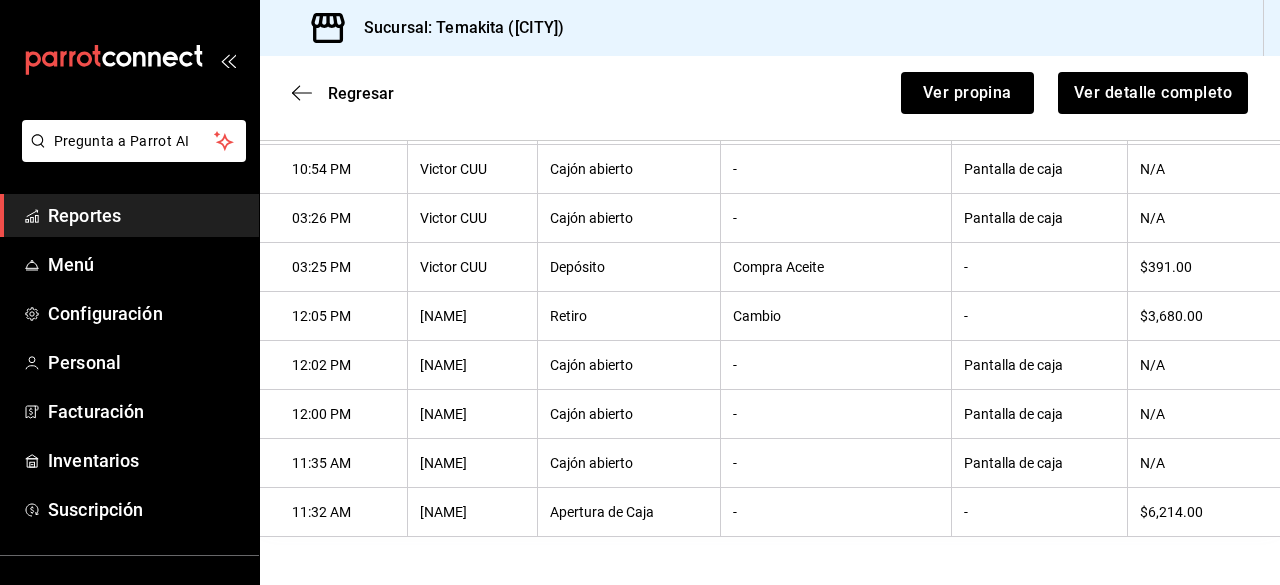 click on "Regresar Ver propina Ver detalle completo" at bounding box center (770, 93) 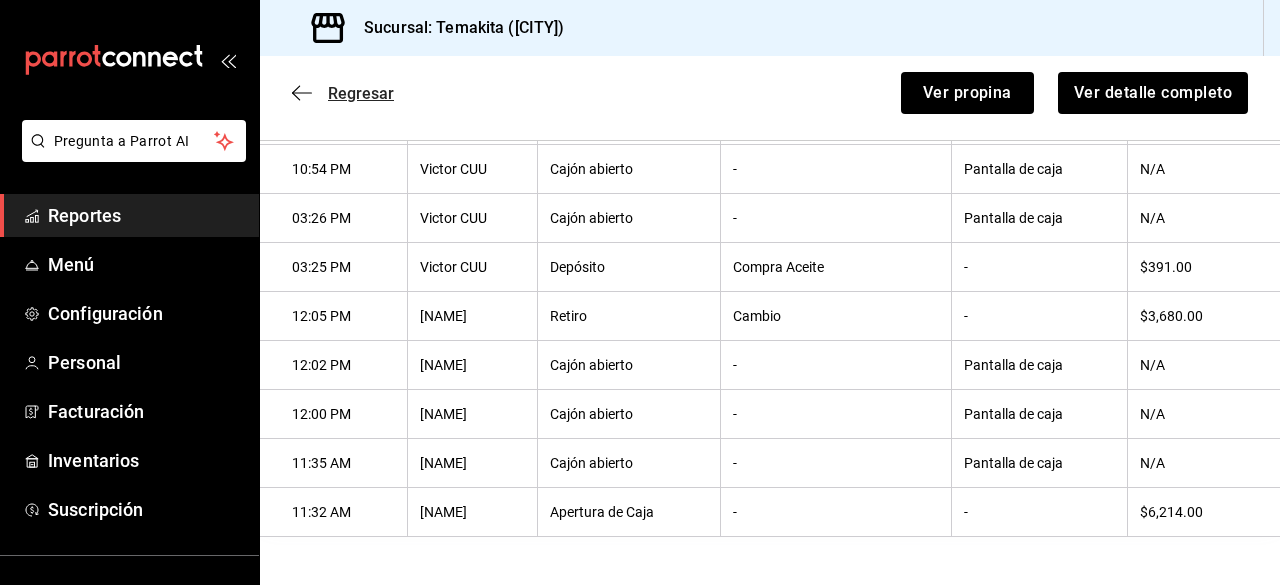 click 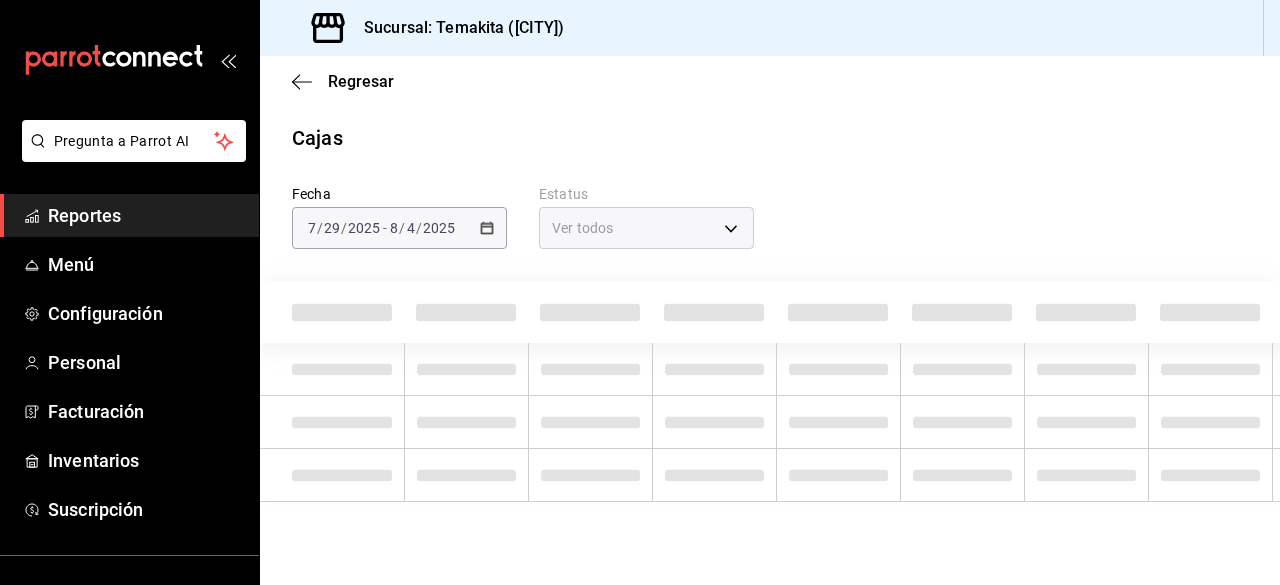 scroll, scrollTop: 0, scrollLeft: 0, axis: both 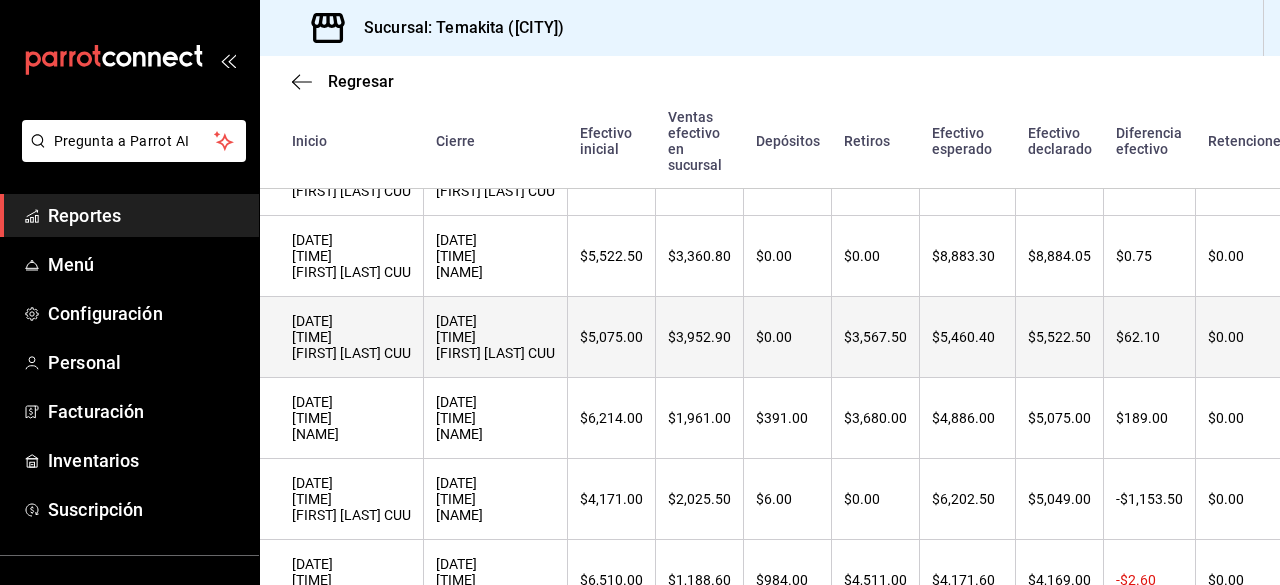 click on "$3,567.50" at bounding box center (876, 337) 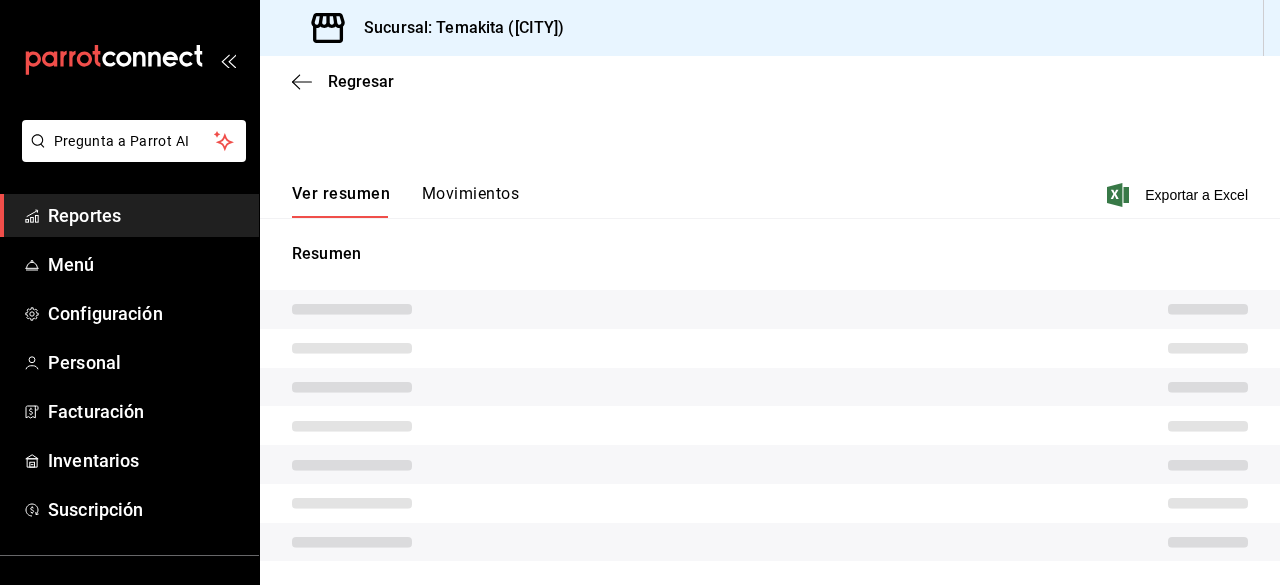 scroll, scrollTop: 154, scrollLeft: 0, axis: vertical 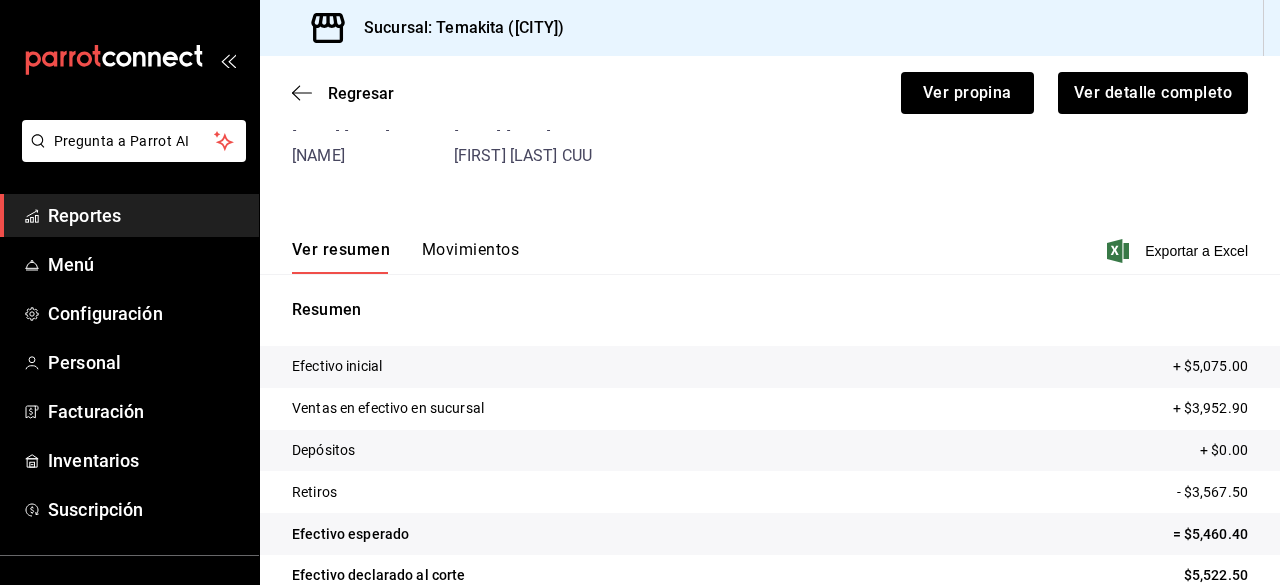 click on "Movimientos" at bounding box center [470, 257] 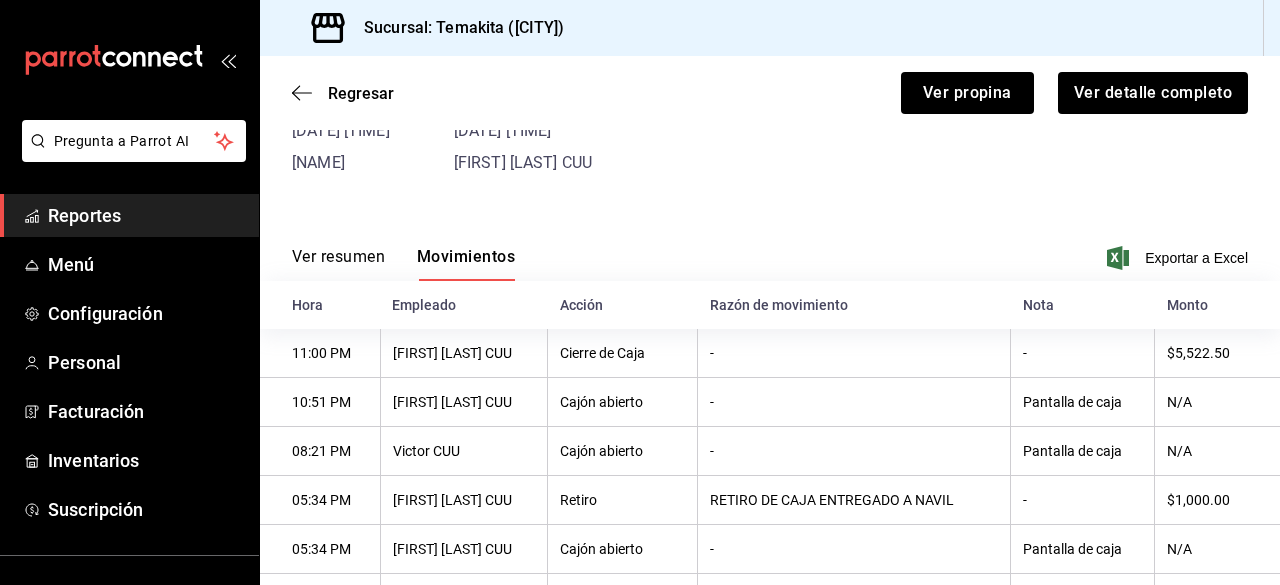 scroll, scrollTop: 131, scrollLeft: 0, axis: vertical 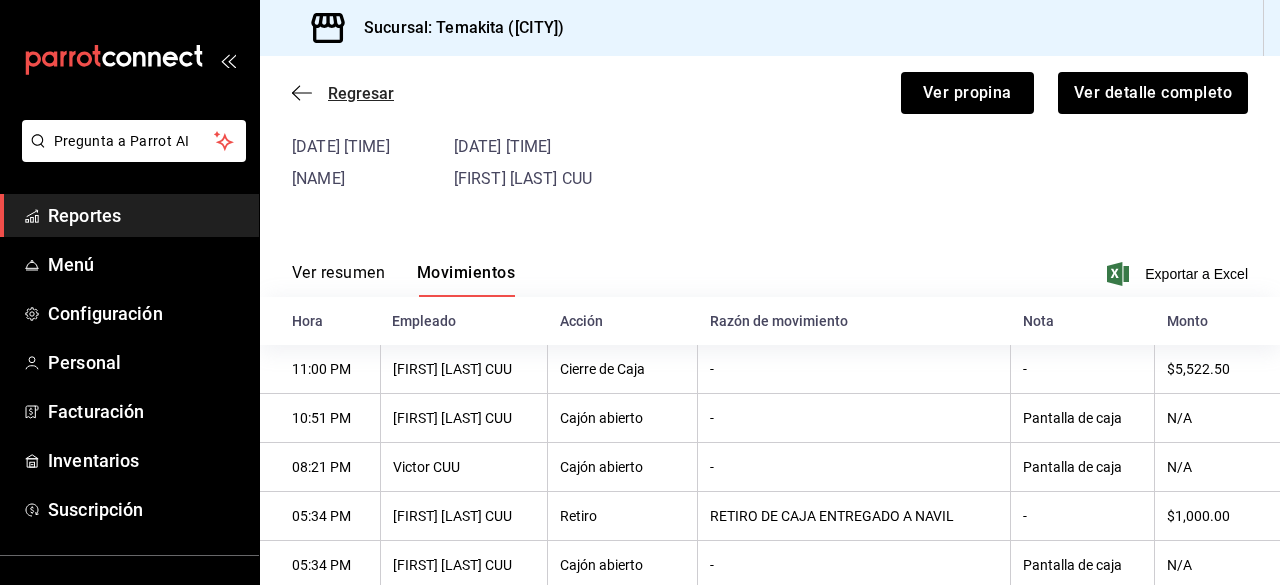 click on "Regresar" at bounding box center [343, 93] 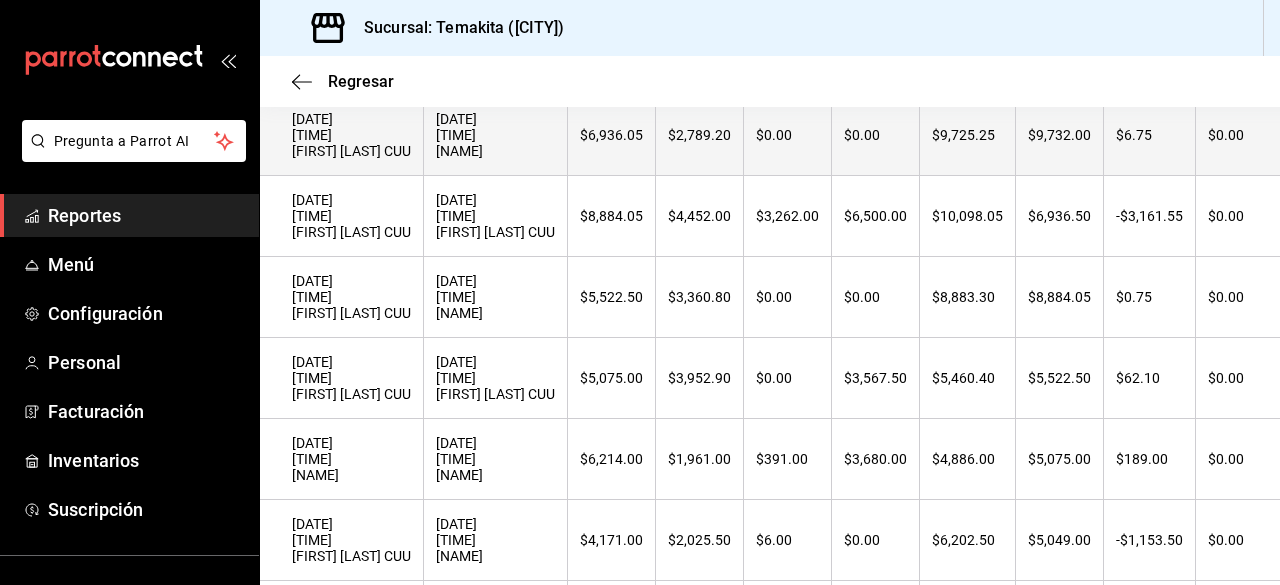 scroll, scrollTop: 103, scrollLeft: 0, axis: vertical 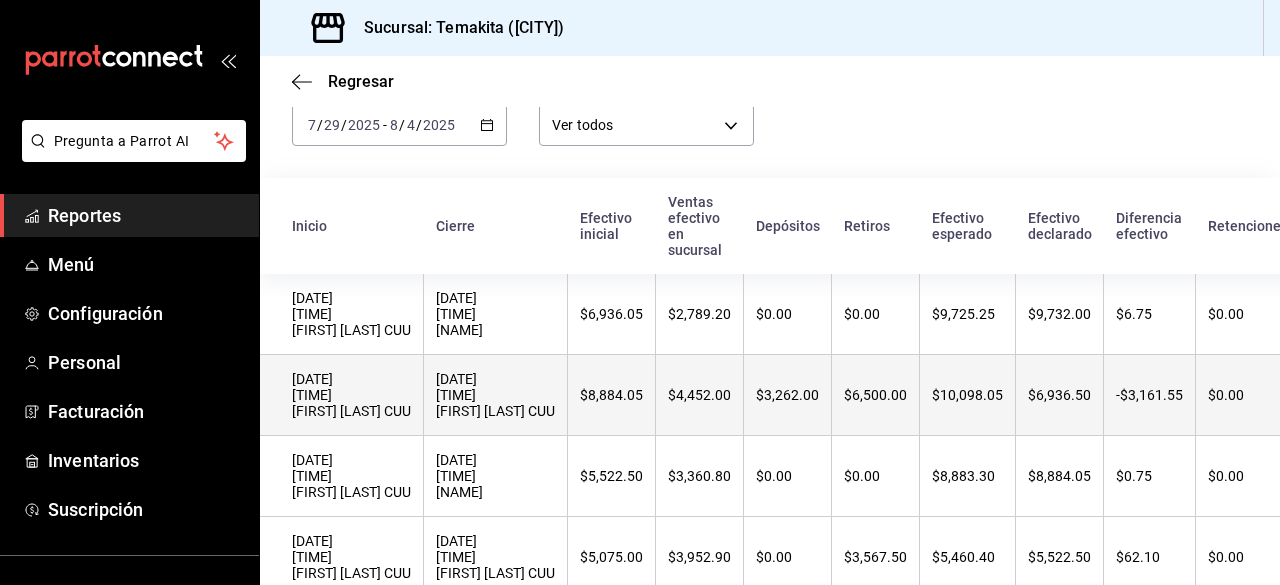 click on "$4,452.00" at bounding box center (700, 395) 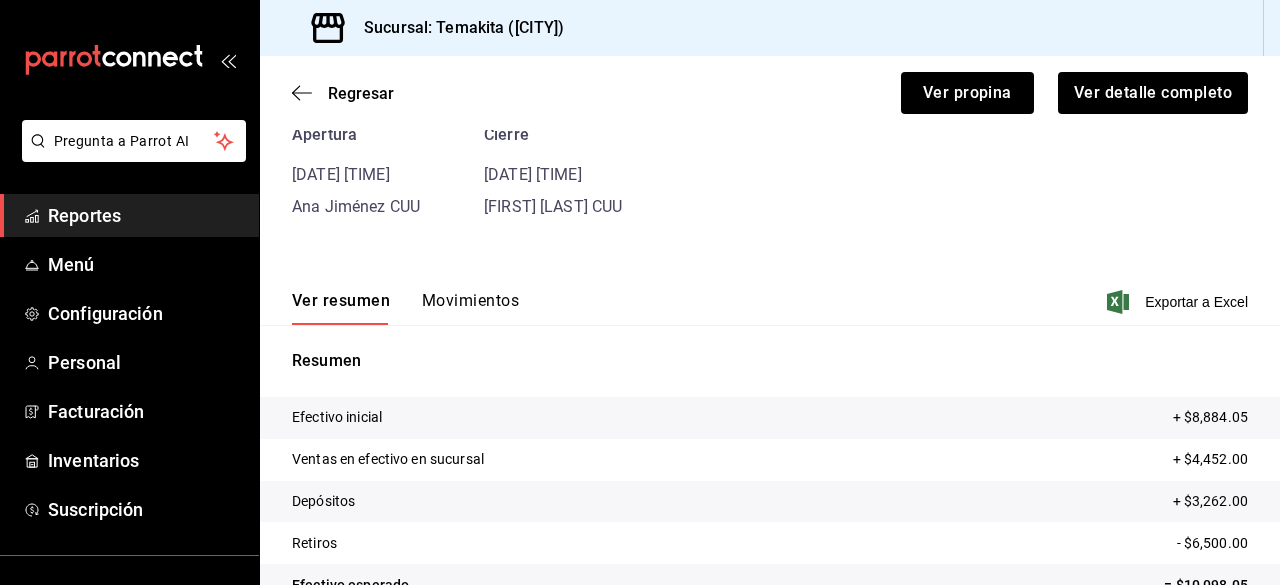 scroll, scrollTop: 127, scrollLeft: 0, axis: vertical 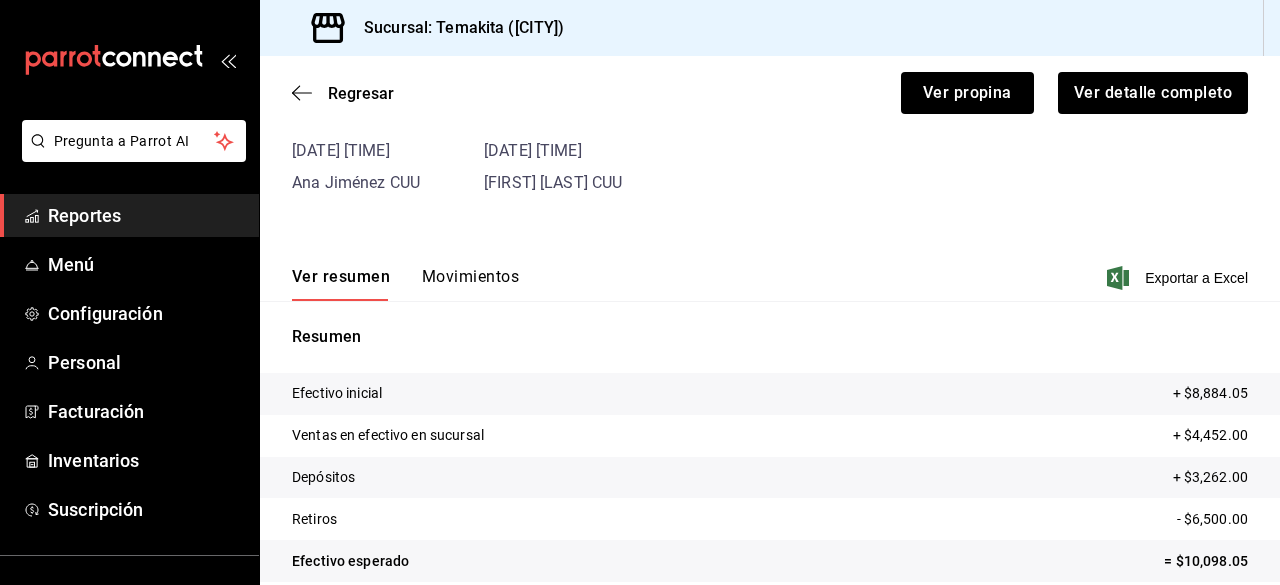 click on "Movimientos" at bounding box center (470, 284) 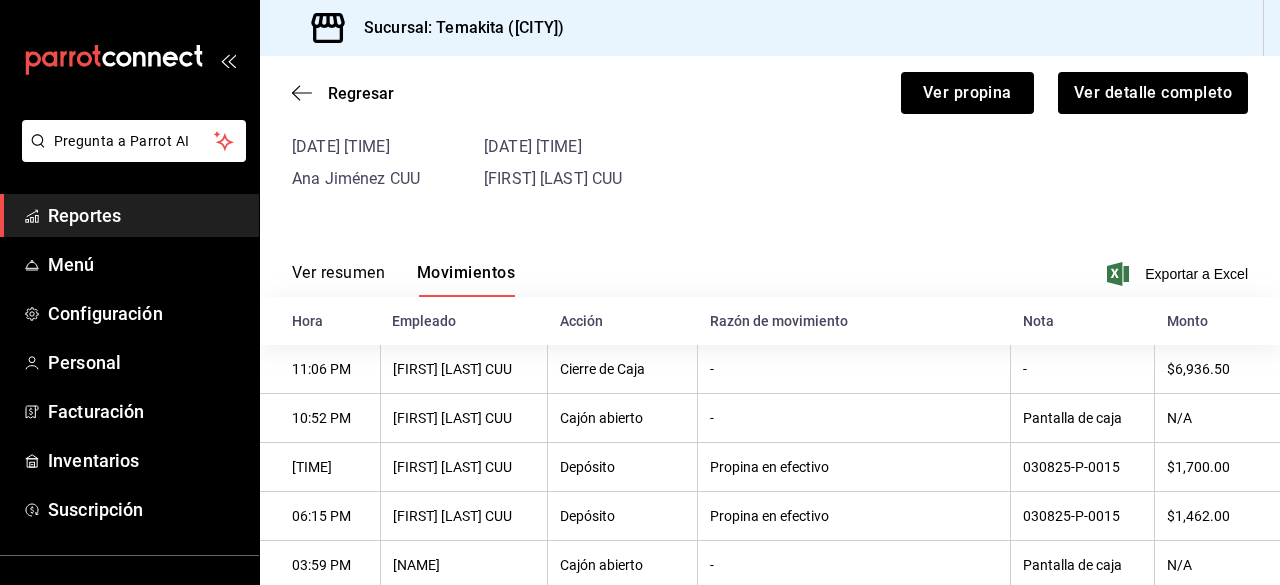 scroll, scrollTop: 124, scrollLeft: 0, axis: vertical 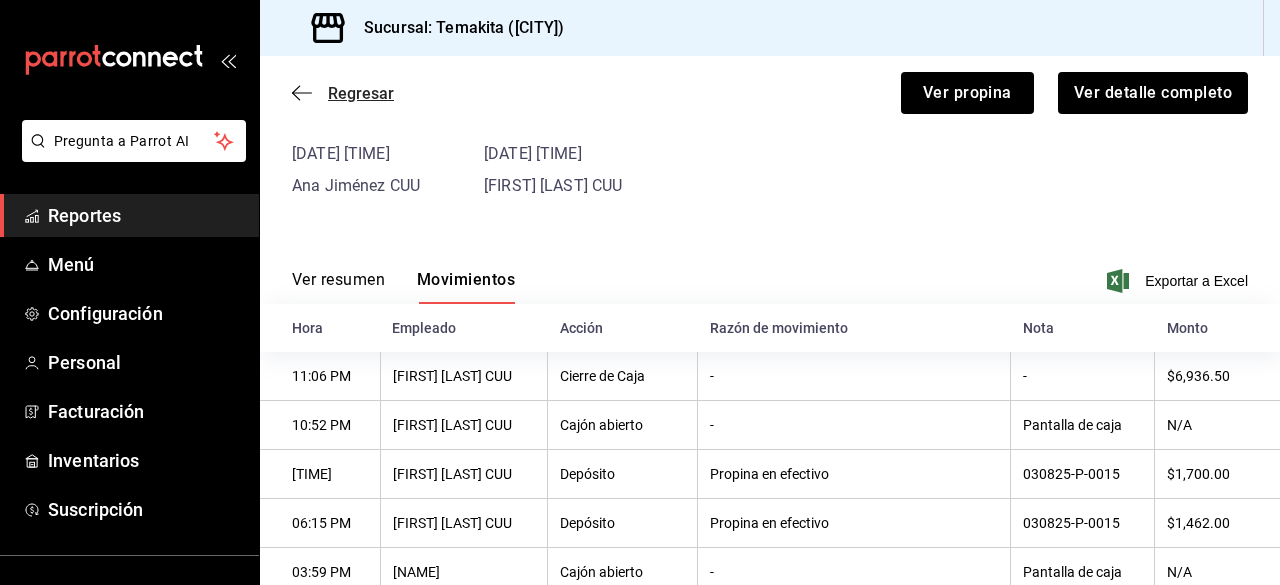 click 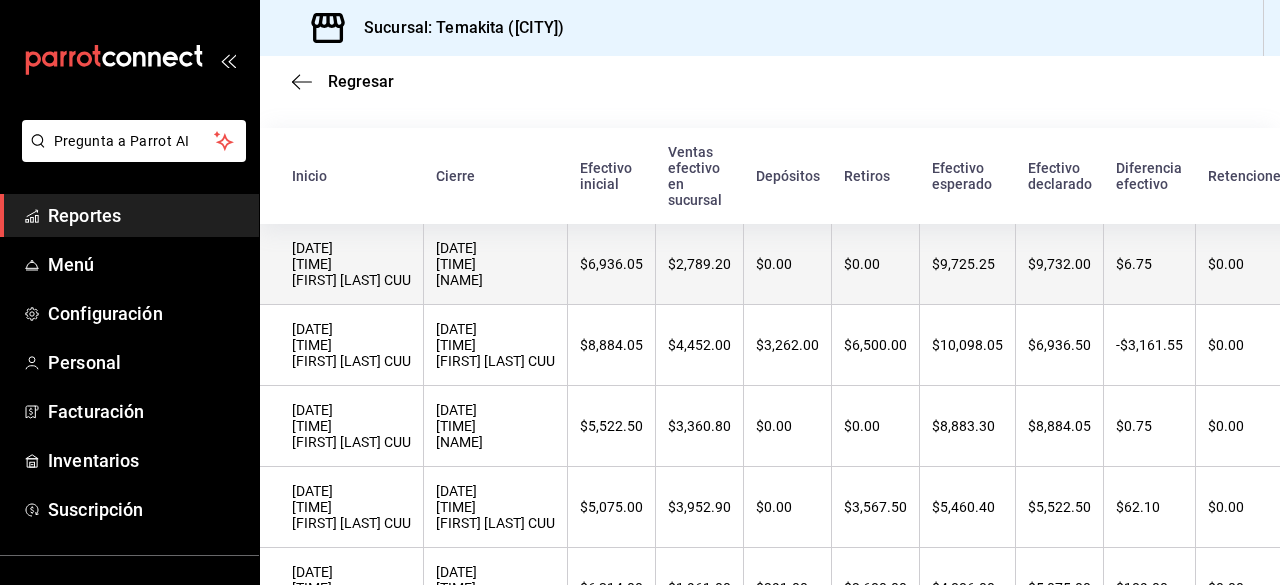 scroll, scrollTop: 155, scrollLeft: 0, axis: vertical 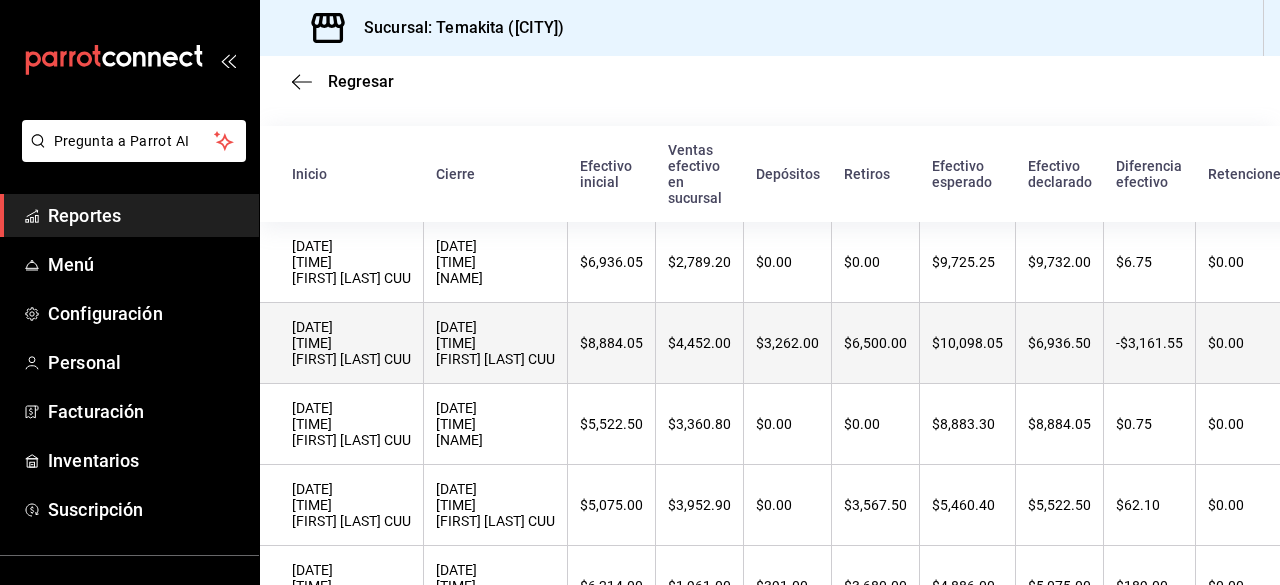 click on "$4,452.00" at bounding box center [700, 343] 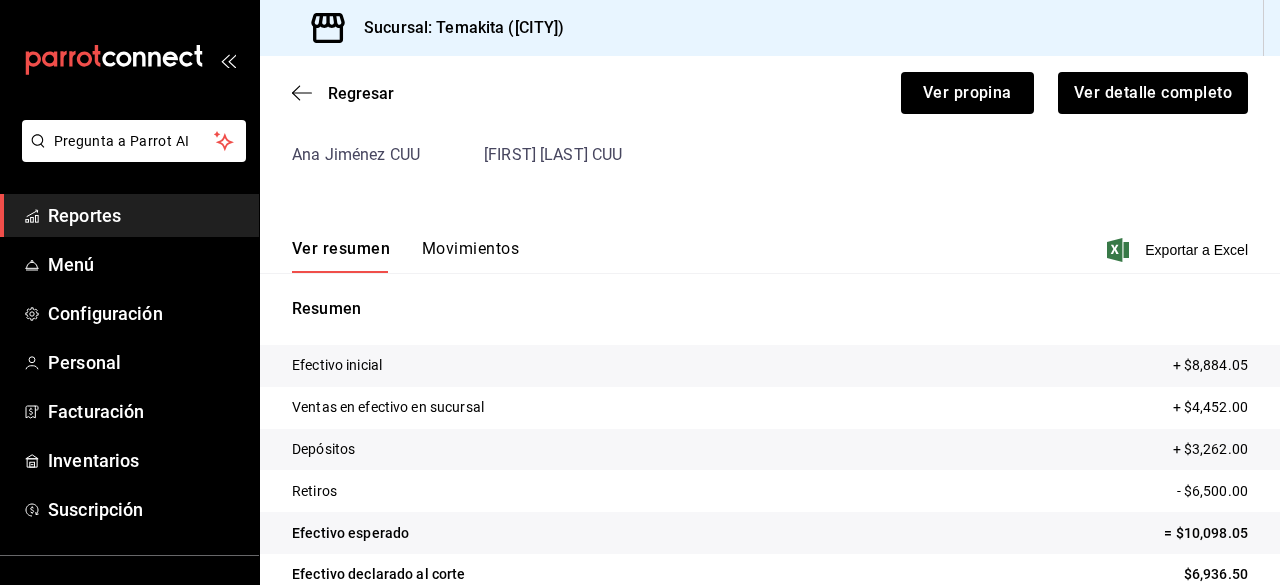 scroll, scrollTop: 154, scrollLeft: 0, axis: vertical 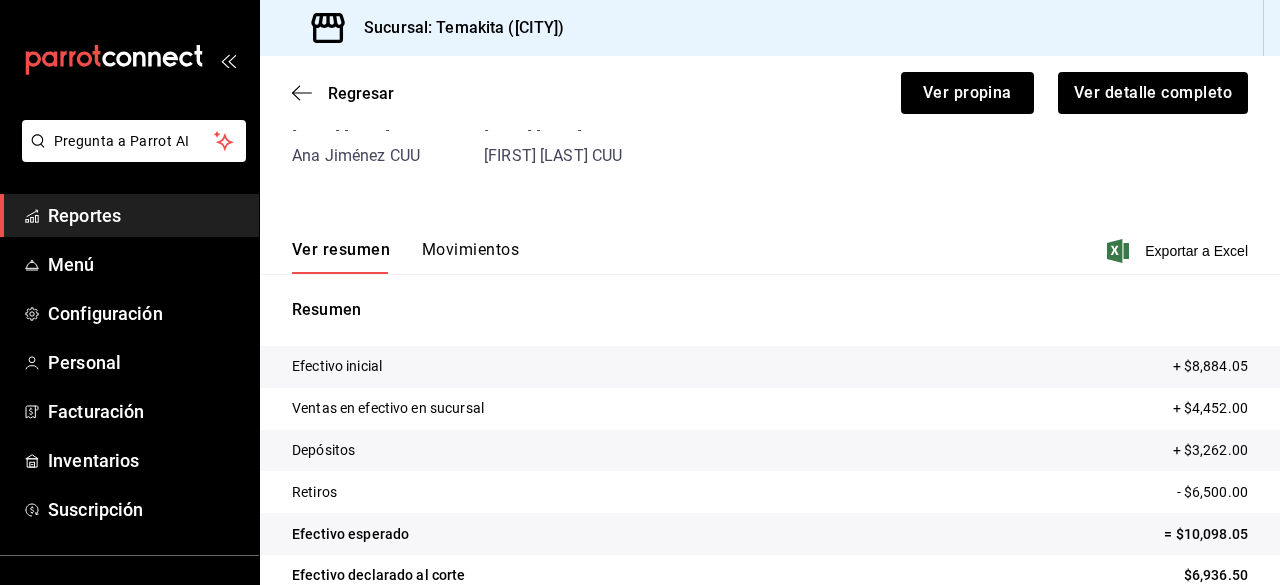 click on "Movimientos" at bounding box center [470, 257] 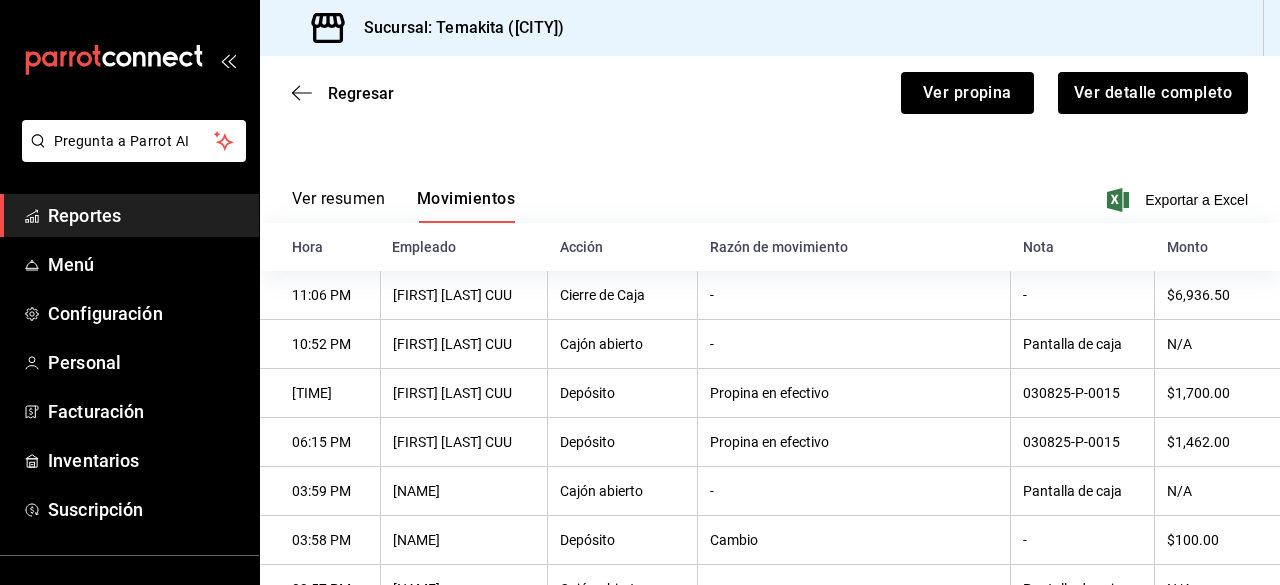 scroll, scrollTop: 208, scrollLeft: 0, axis: vertical 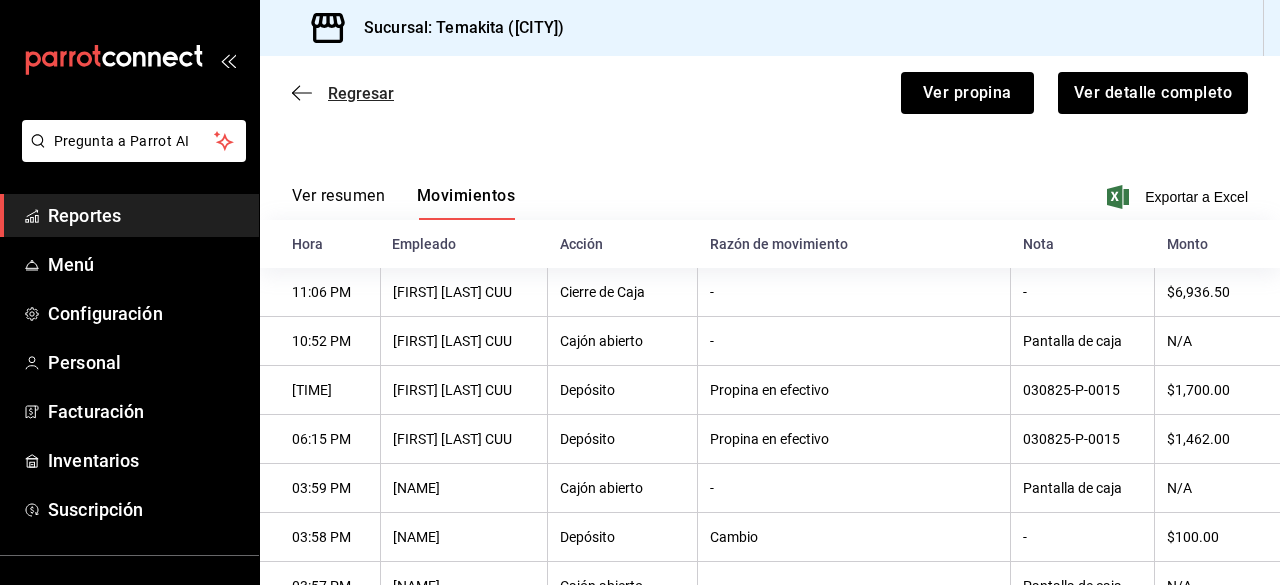 click on "Regresar" at bounding box center (343, 93) 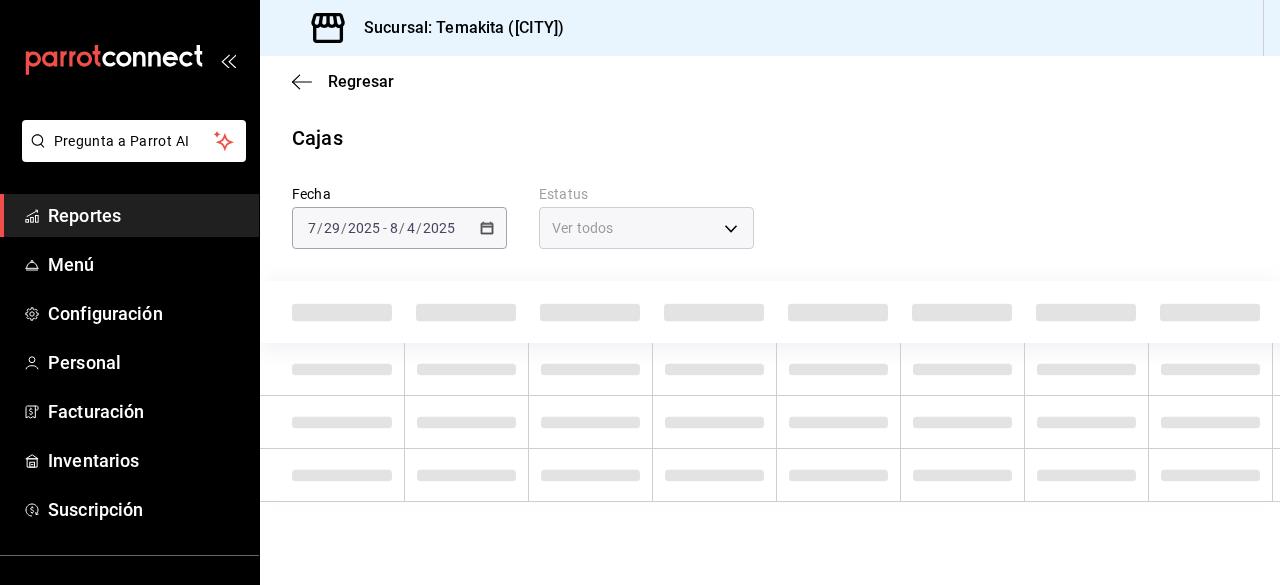 scroll, scrollTop: 0, scrollLeft: 0, axis: both 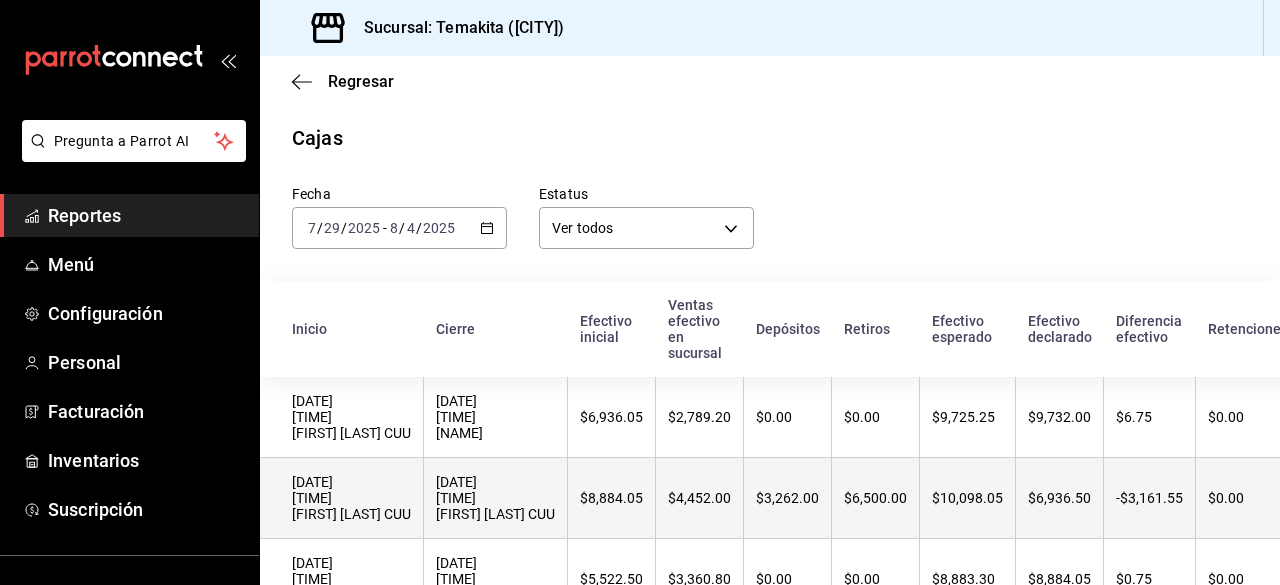 click on "$4,452.00" at bounding box center [700, 498] 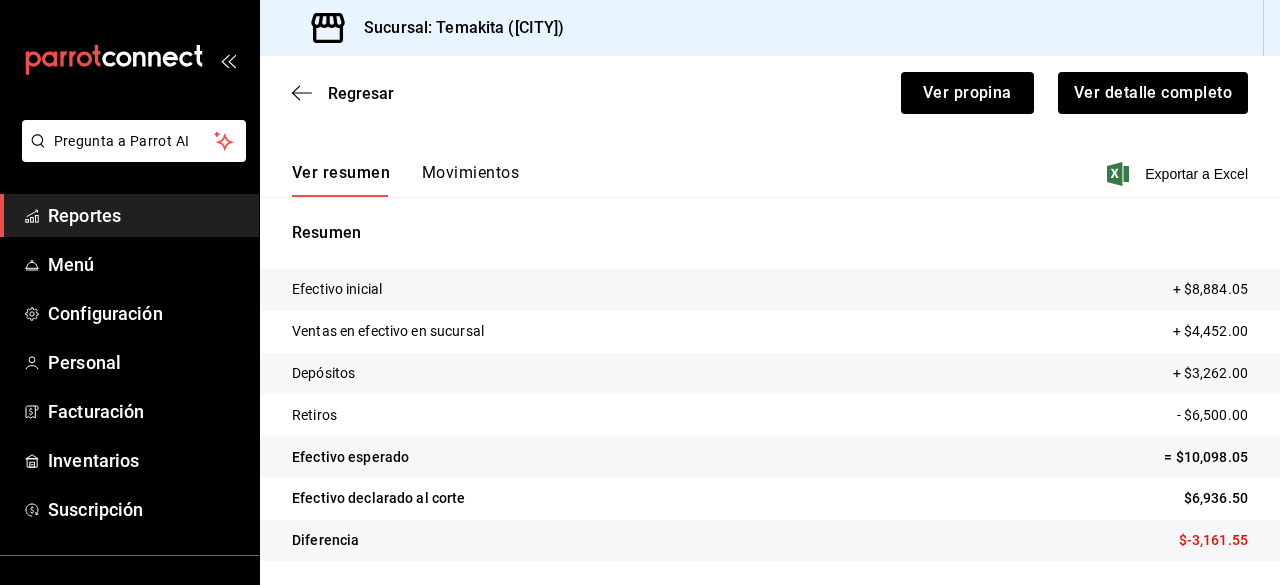 scroll, scrollTop: 231, scrollLeft: 0, axis: vertical 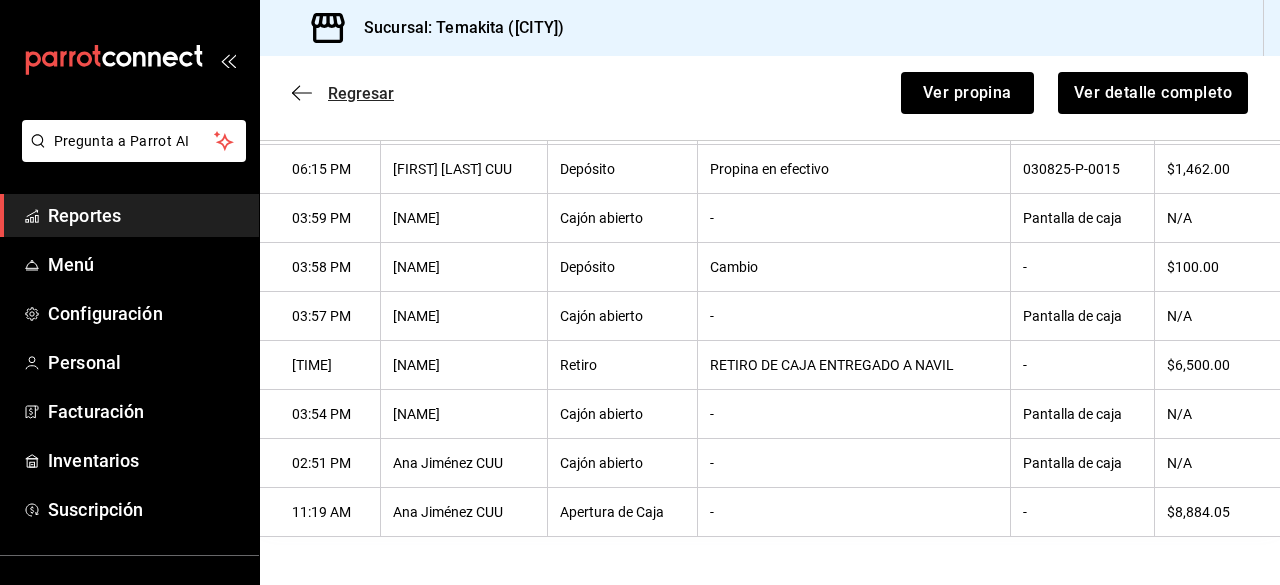 click 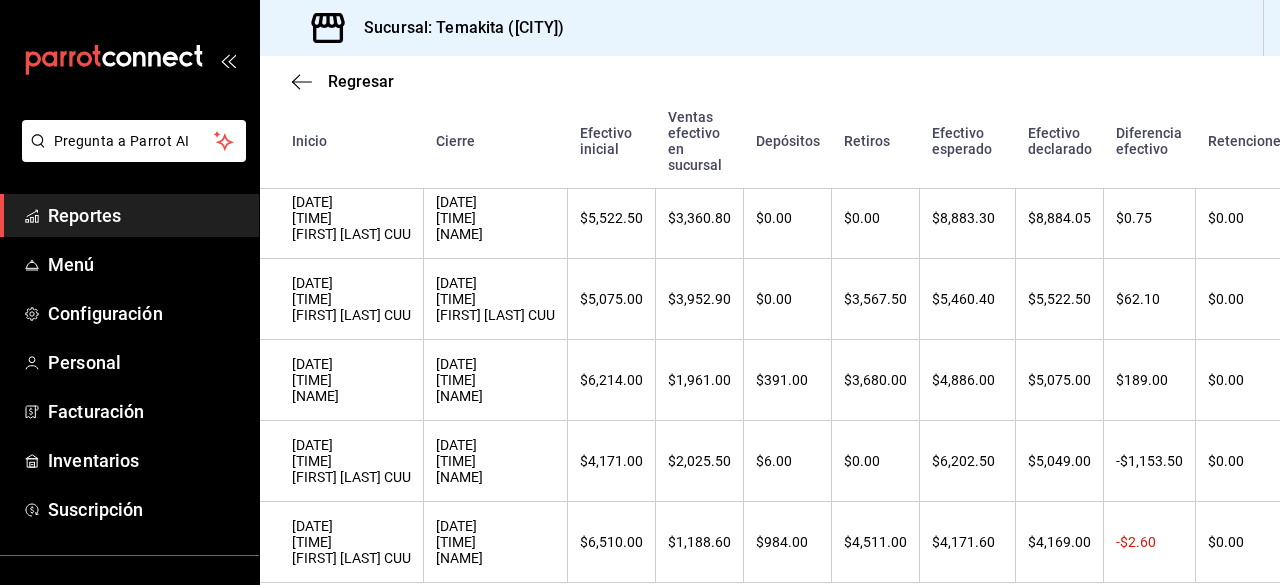 scroll, scrollTop: 476, scrollLeft: 0, axis: vertical 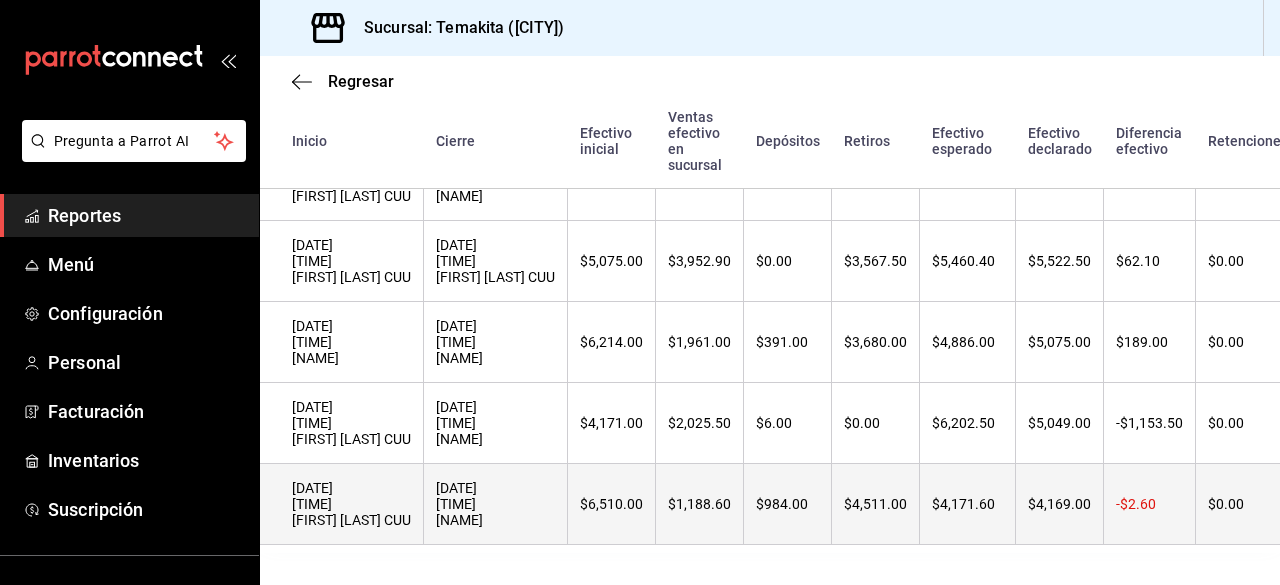 click on "$4,511.00" at bounding box center [876, 504] 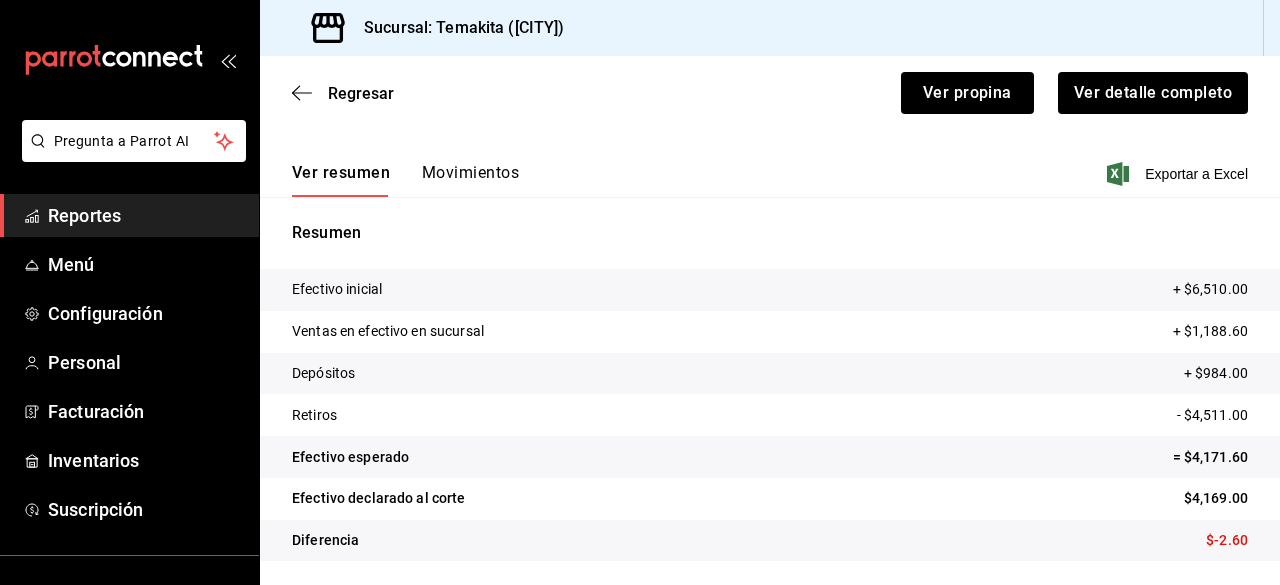scroll, scrollTop: 154, scrollLeft: 0, axis: vertical 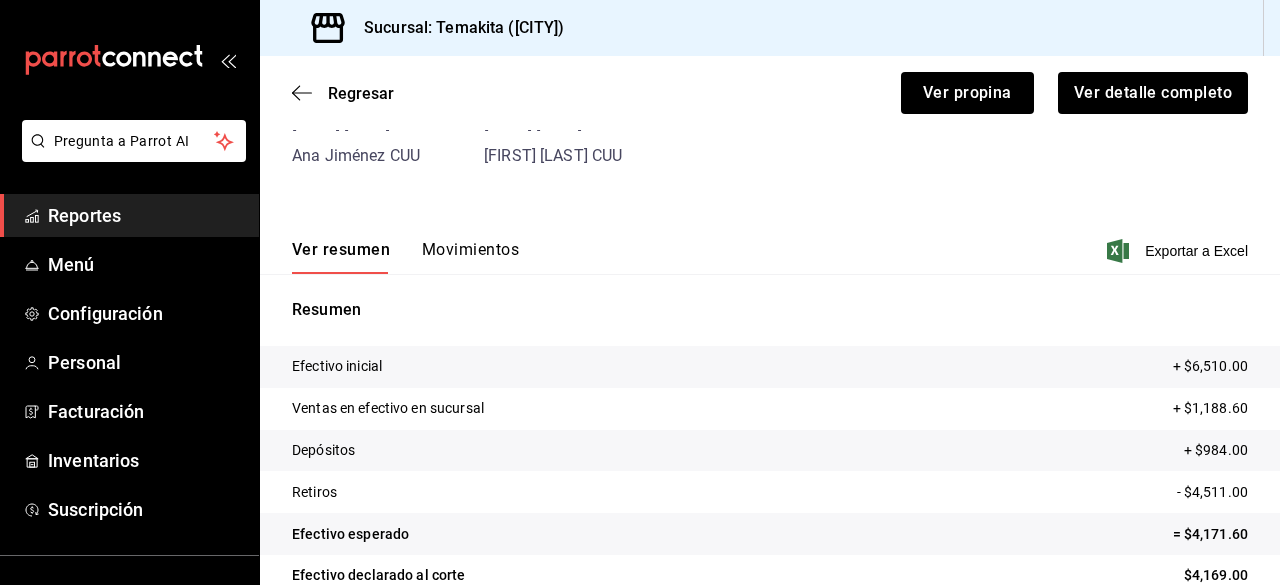 click on "Movimientos" at bounding box center [470, 257] 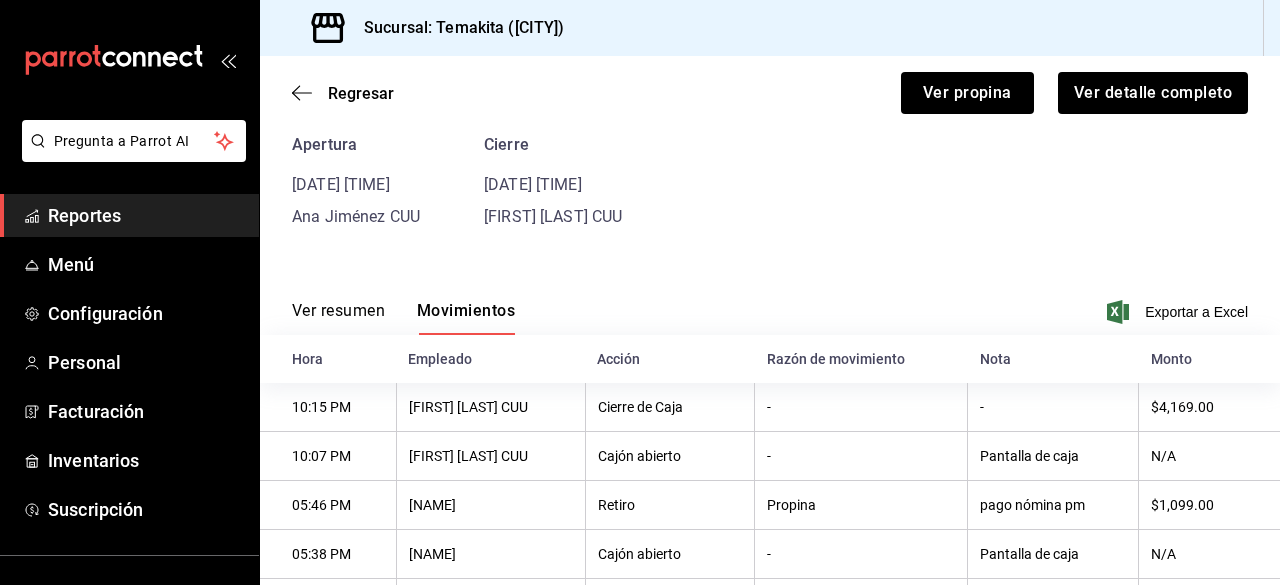 scroll, scrollTop: 0, scrollLeft: 0, axis: both 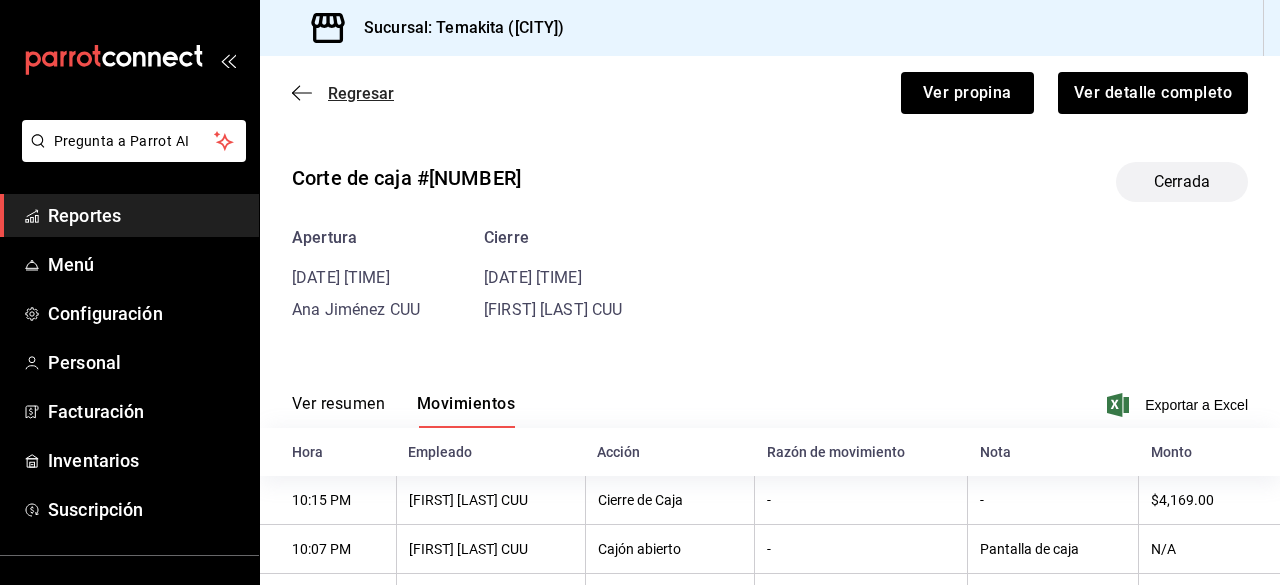 click 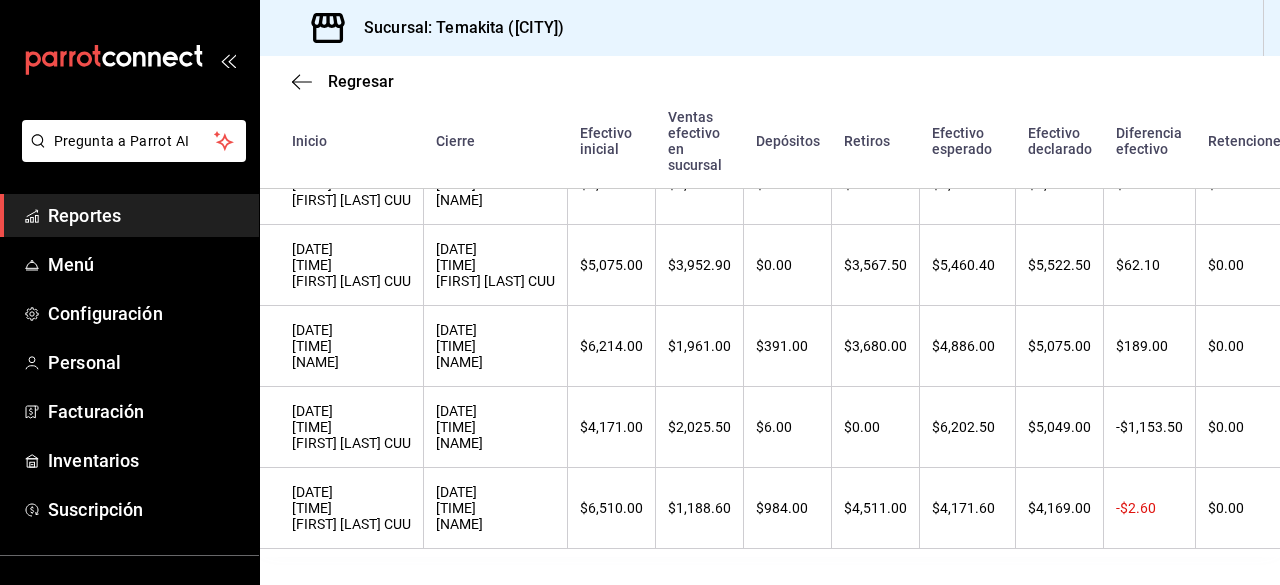 scroll, scrollTop: 476, scrollLeft: 0, axis: vertical 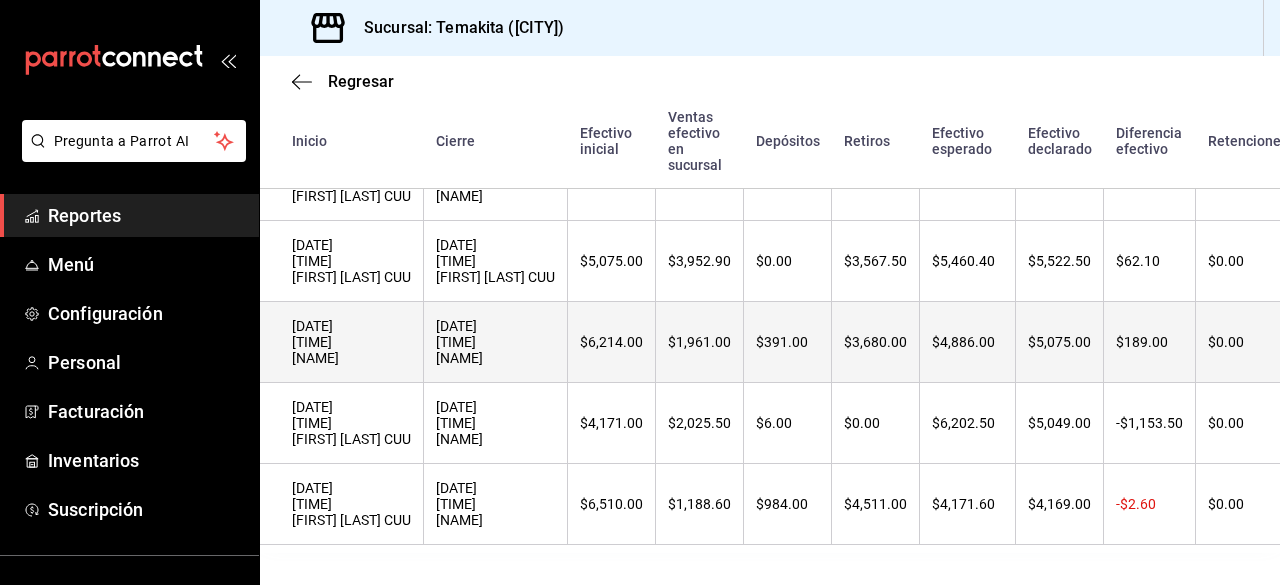 click on "$391.00" at bounding box center [788, 342] 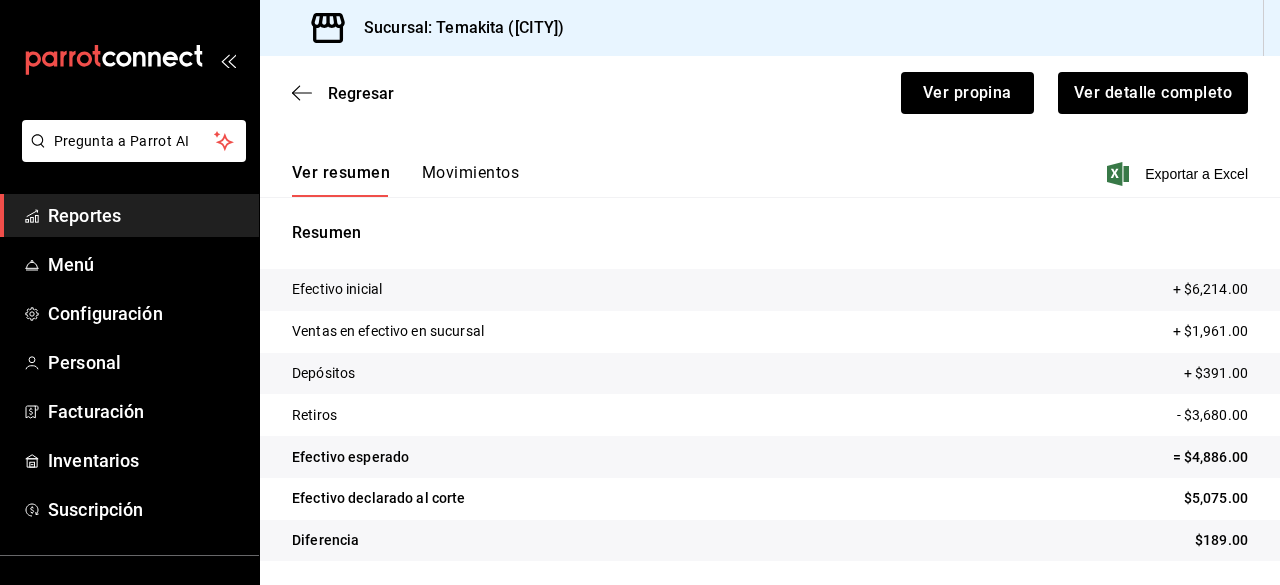 scroll, scrollTop: 154, scrollLeft: 0, axis: vertical 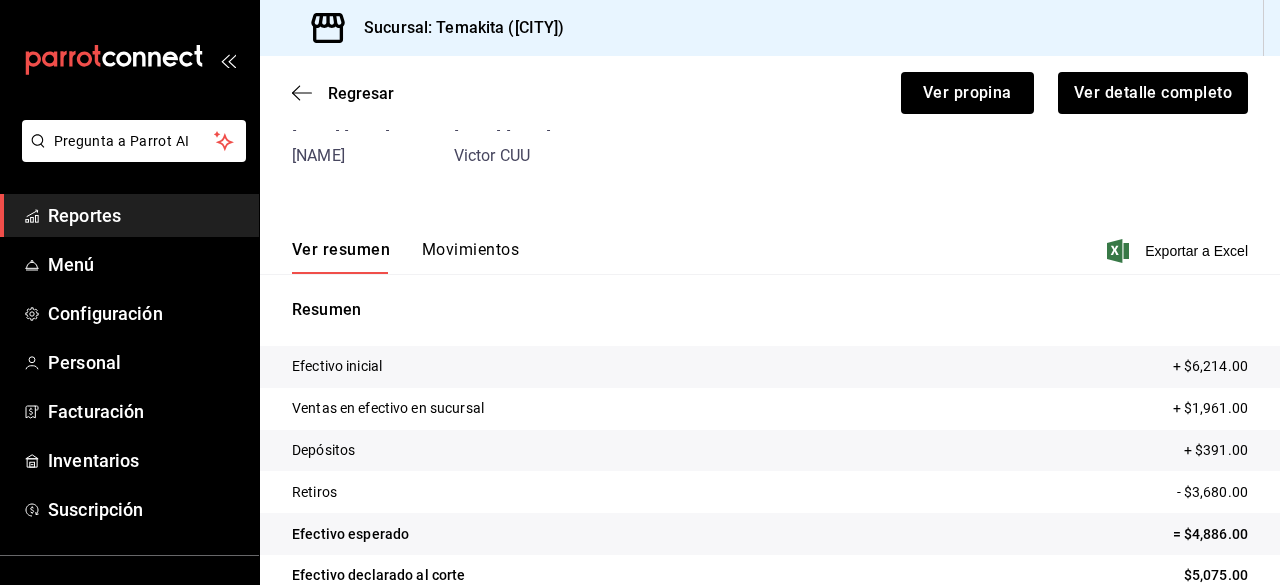 click on "Movimientos" at bounding box center [470, 257] 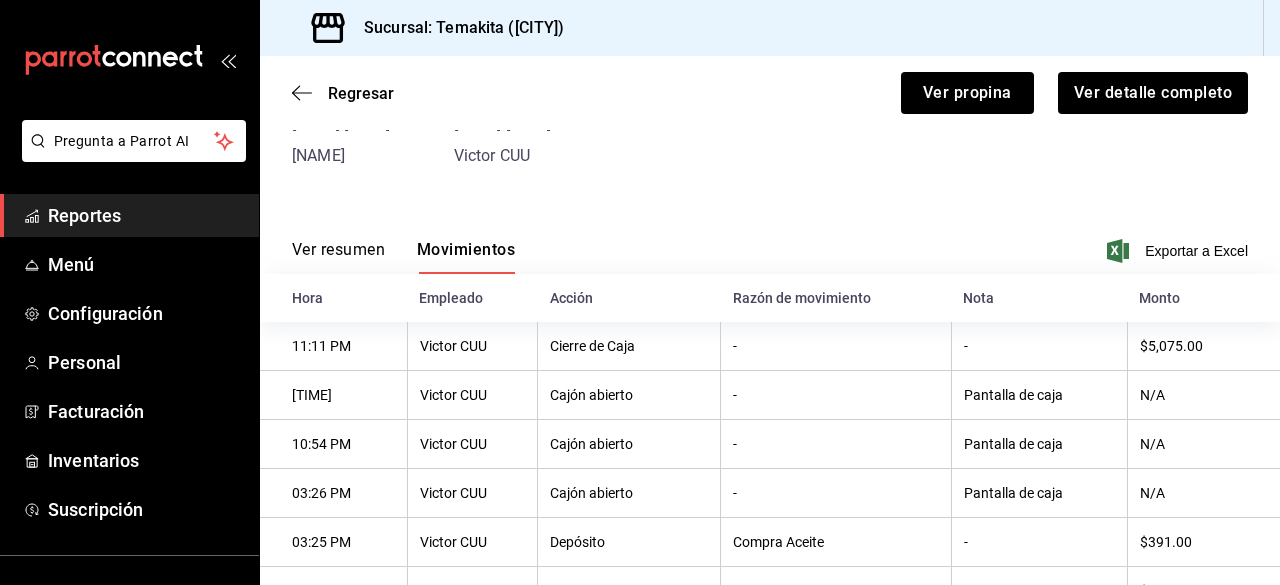 scroll, scrollTop: 477, scrollLeft: 0, axis: vertical 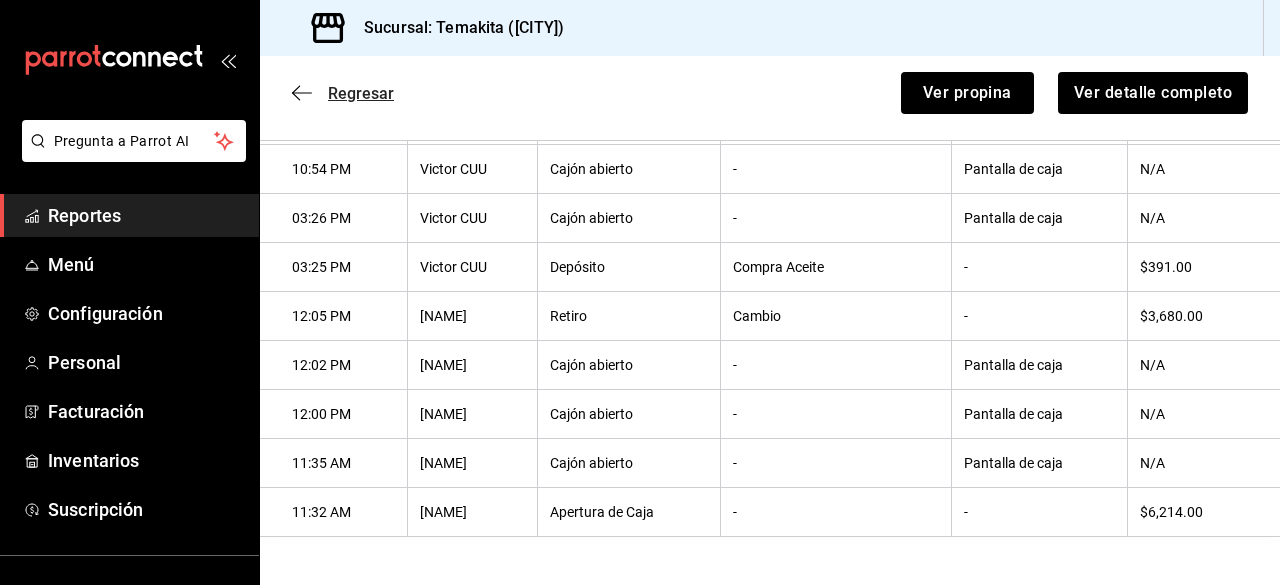 click on "Regresar" at bounding box center [343, 93] 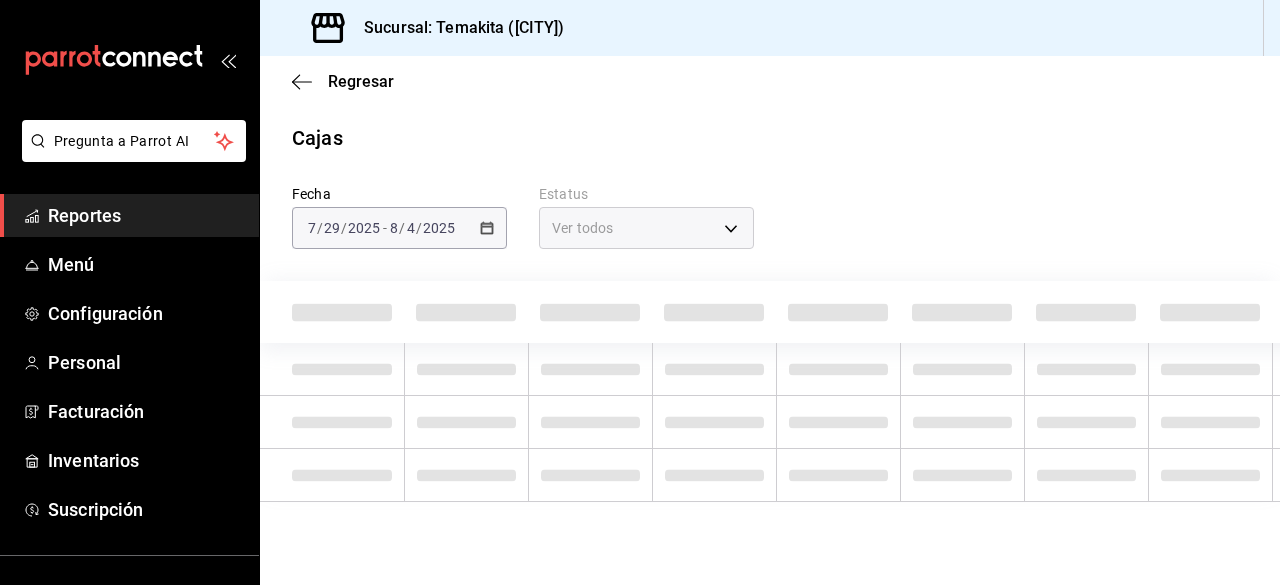 scroll, scrollTop: 0, scrollLeft: 0, axis: both 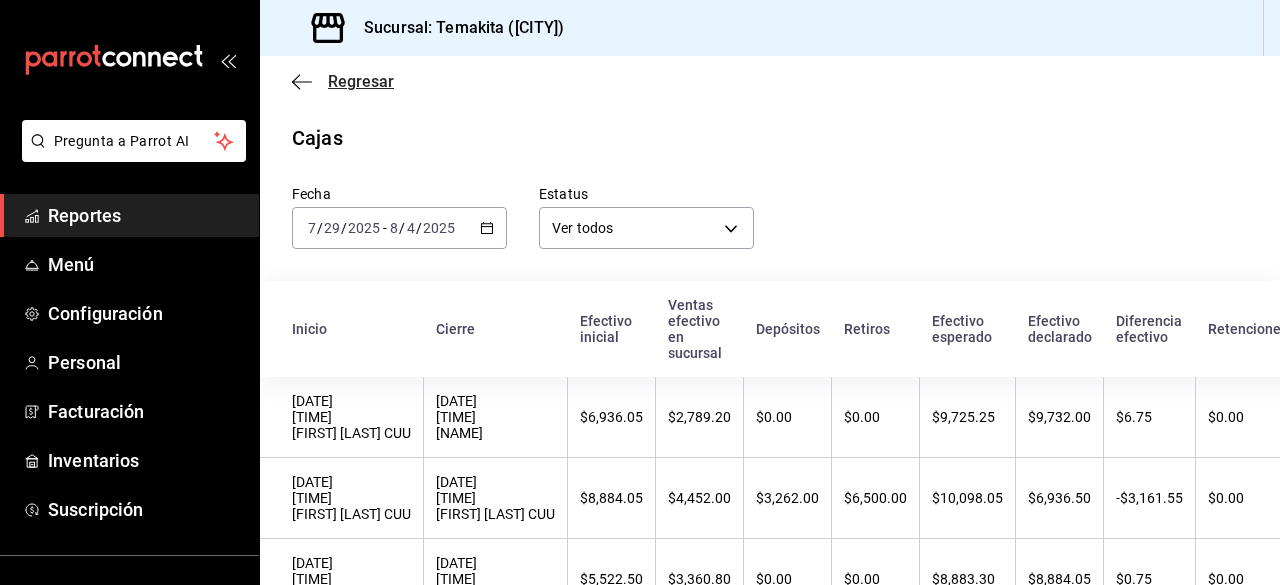 click 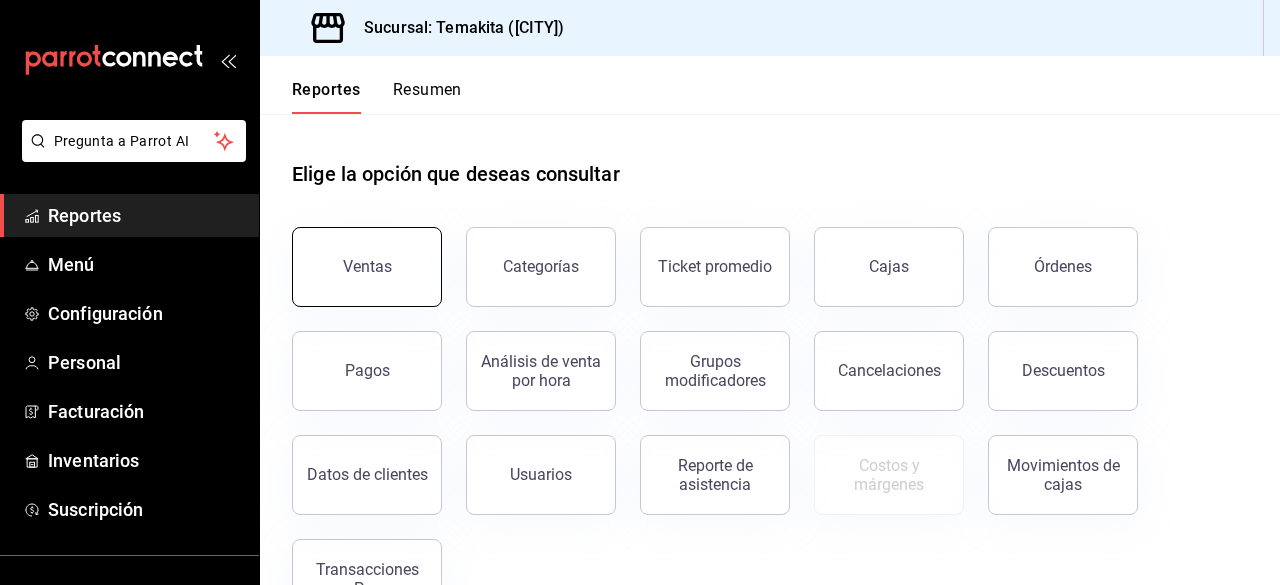 click on "Ventas" at bounding box center [367, 266] 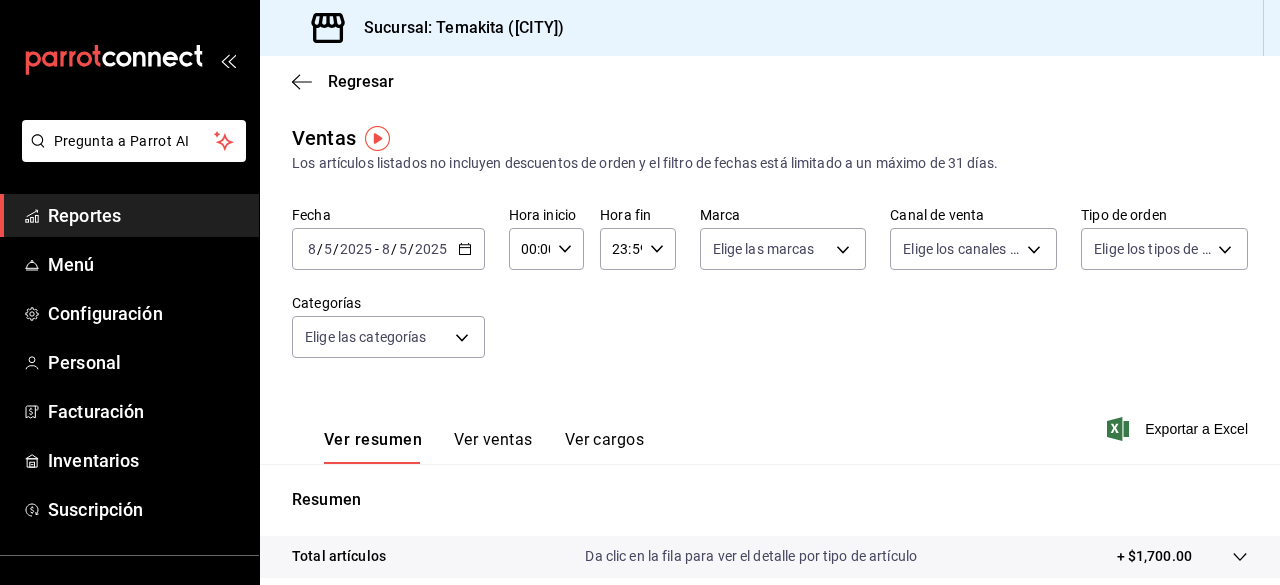 click 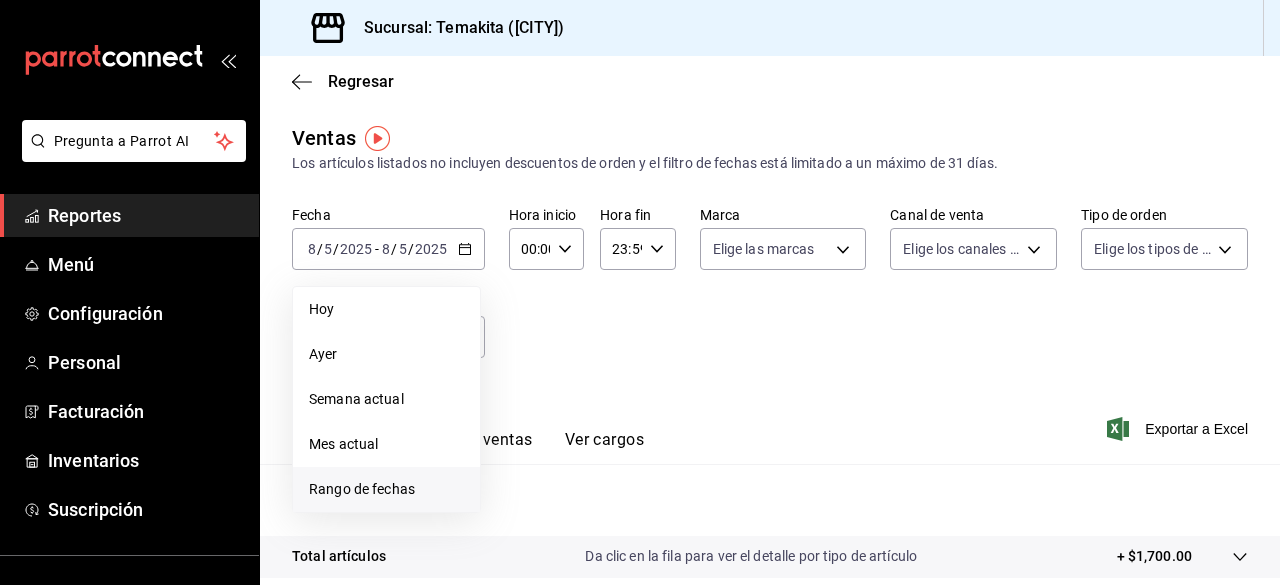 click on "Rango de fechas" at bounding box center (386, 489) 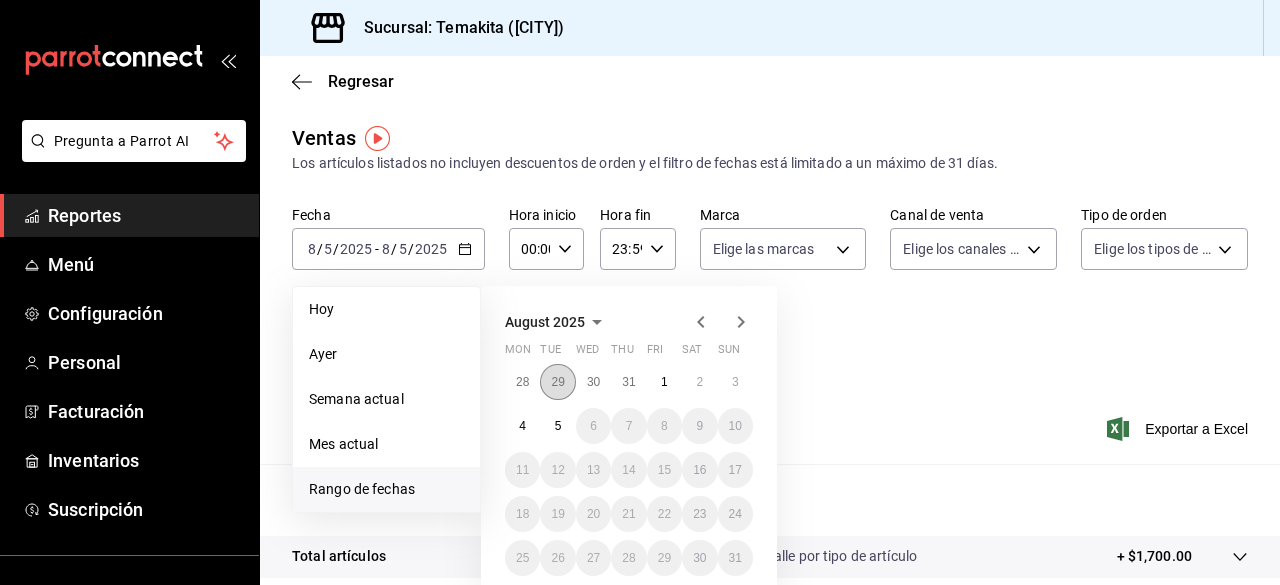 click on "29" at bounding box center (557, 382) 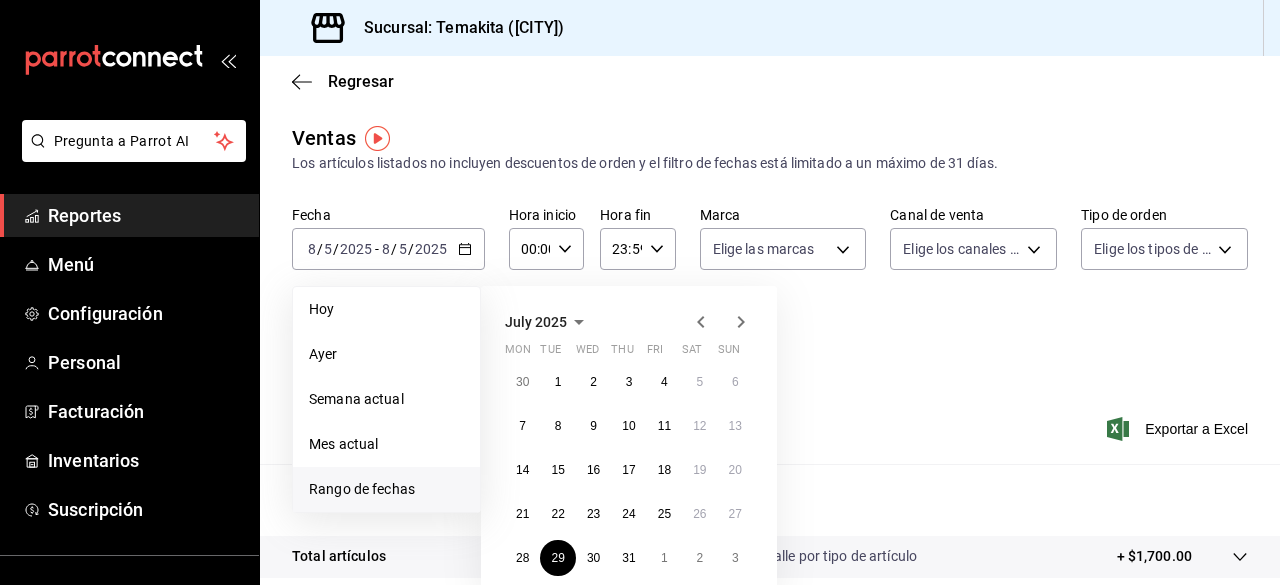 click 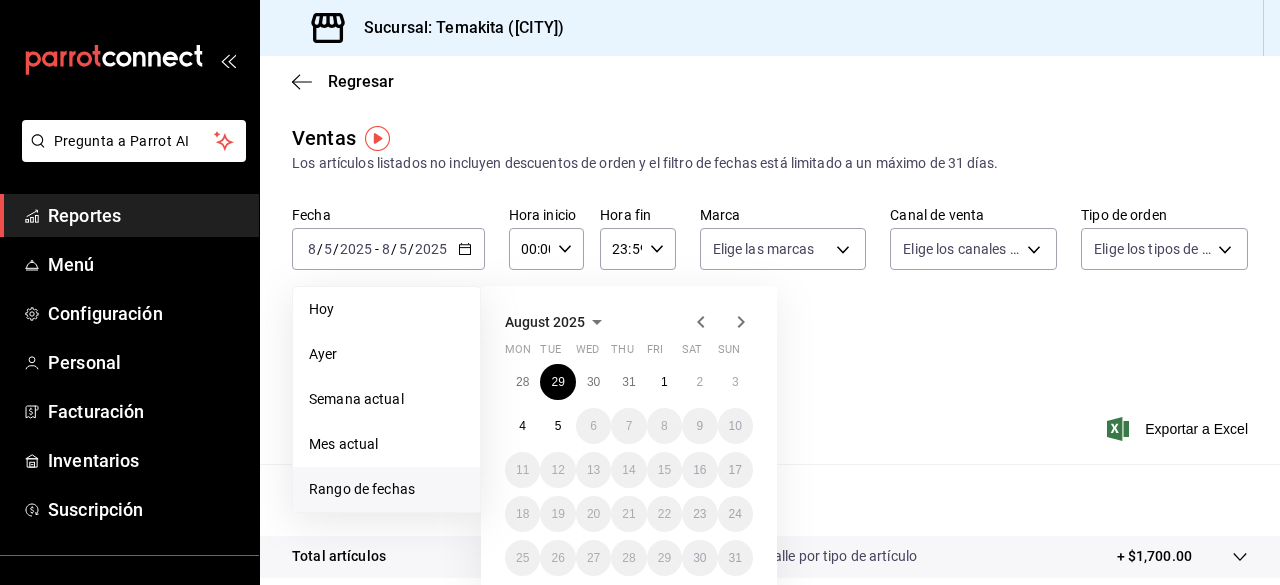 click on "28 29 30 31 1 2 3 4 5 6 7 8 9 10 11 12 13 14 15 16 17 18 19 20 21 22 23 24 25 26 27 28 29 30 31" at bounding box center [629, 470] 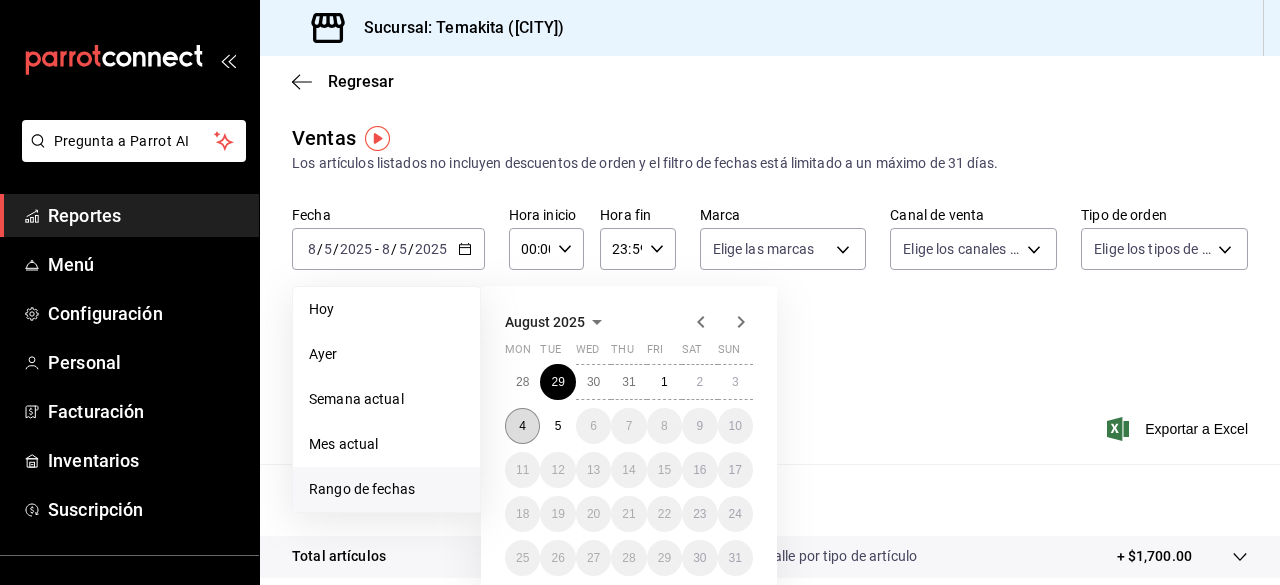 click on "4" at bounding box center [522, 426] 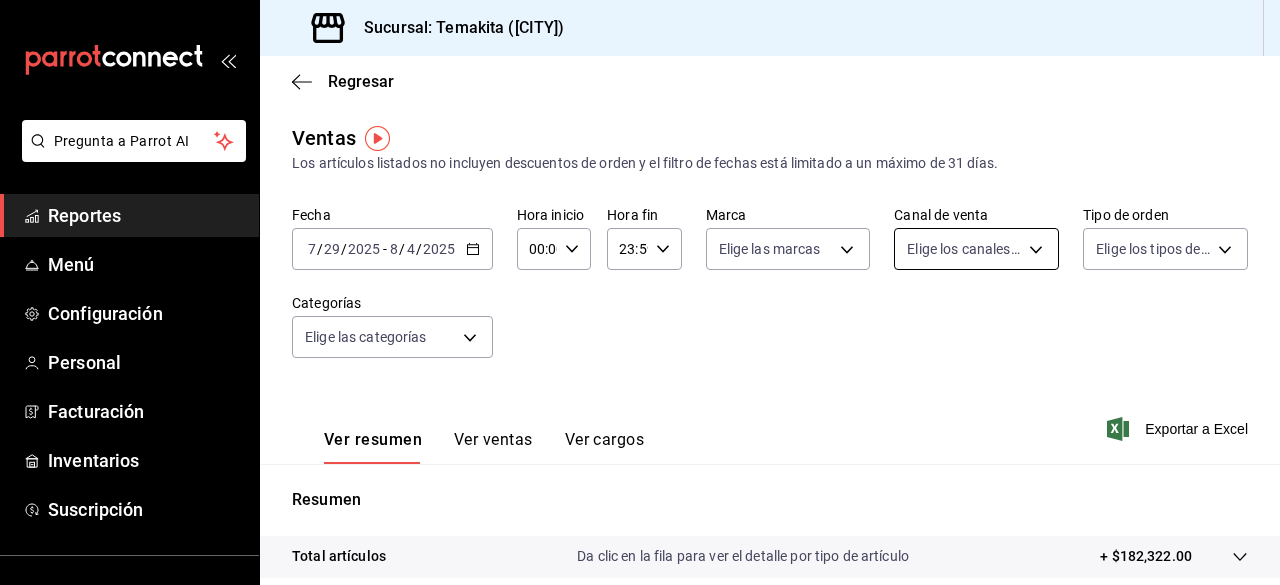 click on "Pregunta a Parrot AI Reportes   Menú   Configuración   Personal   Facturación   Inventarios   Suscripción   Ayuda Recomienda Parrot   Navil Yorba CUU   Sugerir nueva función   Sucursal: Temakita ([CITY]) Regresar Ventas Los artículos listados no incluyen descuentos de orden y el filtro de fechas está limitado a un máximo de 31 días. Fecha [DATE] [DATE] - [DATE] [DATE] Hora inicio 00:00 Hora inicio Hora fin 23:59 Hora fin Marca Elige las marcas Canal de venta Elige los canales de venta Tipo de orden Elige los tipos de orden Categorías Elige las categorías Ver resumen Ver ventas Ver cargos Exportar a Excel Resumen Total artículos Da clic en la fila para ver el detalle por tipo de artículo + $182,322.00 Cargos por servicio + $0.00 Venta bruta = $182,322.00 Descuentos totales - $3,538.20 Certificados de regalo - $0.00 Venta total = $178,783.80 Impuestos - $24,659.83 Venta neta = $154,123.97 Pregunta a Parrot AI Reportes   Menú   Configuración   Personal   Facturación" at bounding box center [640, 292] 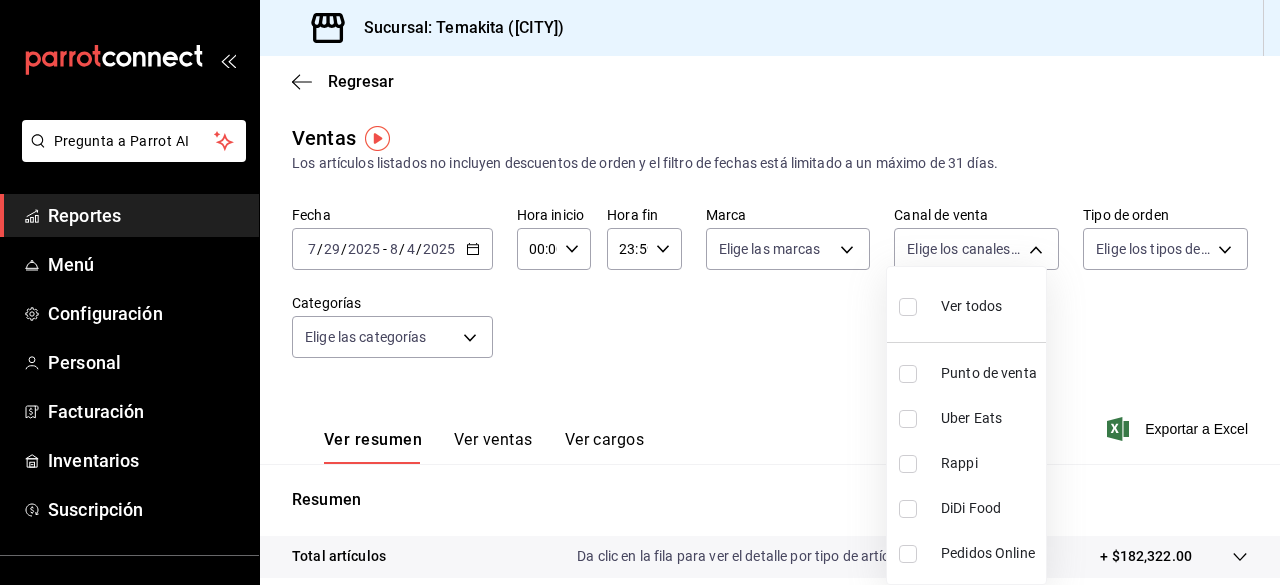 click on "Punto de venta" at bounding box center (966, 373) 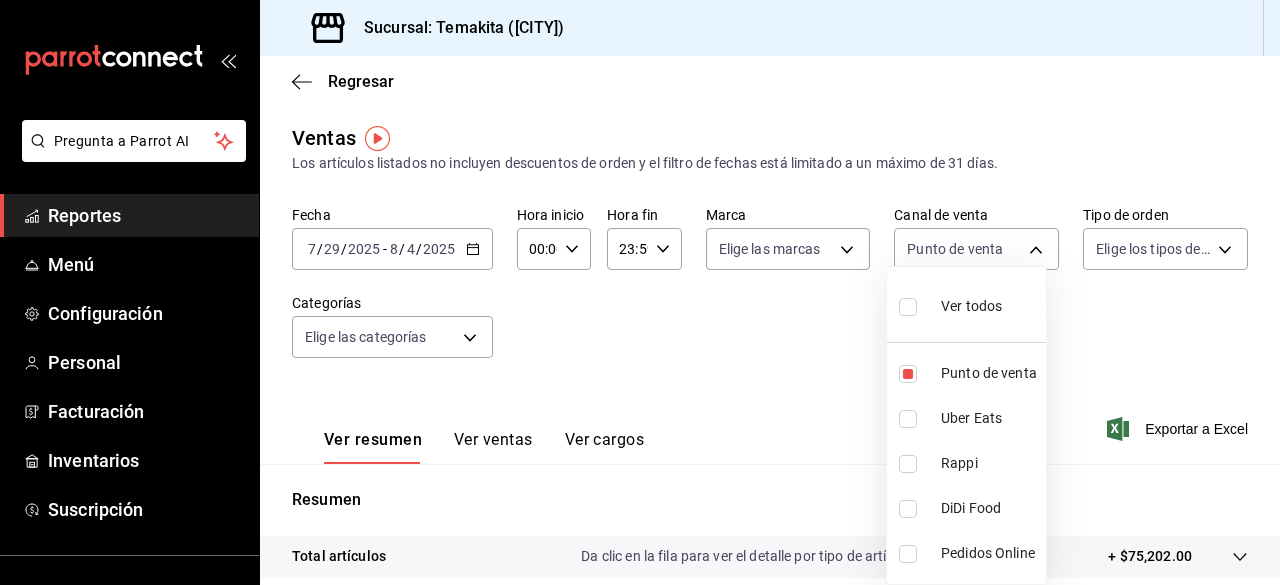click at bounding box center (640, 292) 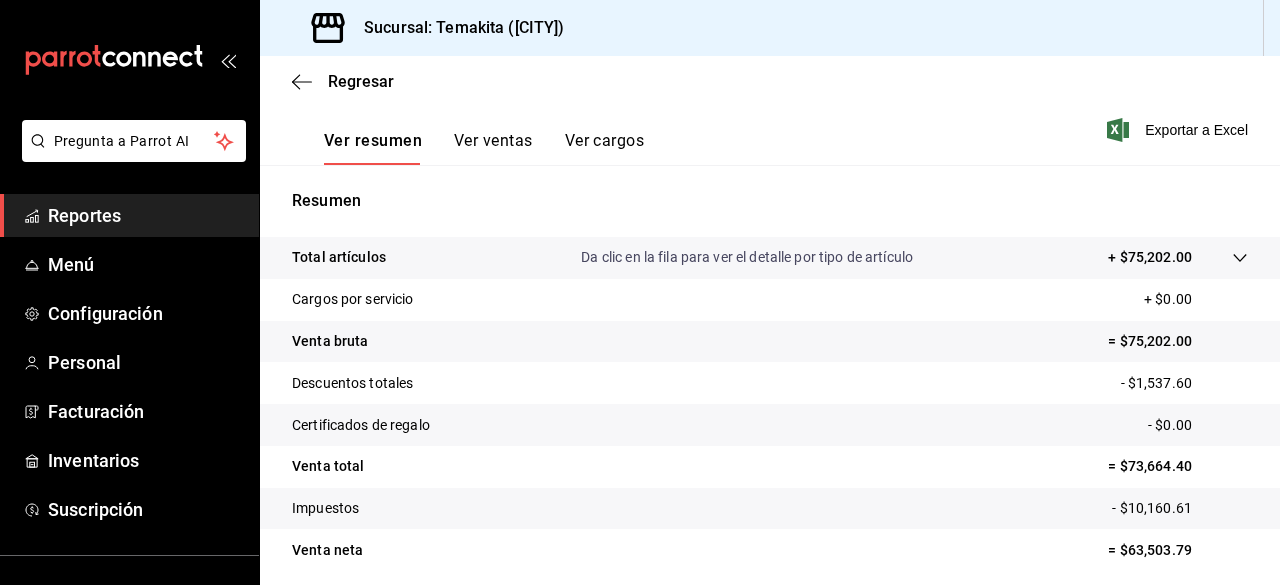 scroll, scrollTop: 373, scrollLeft: 0, axis: vertical 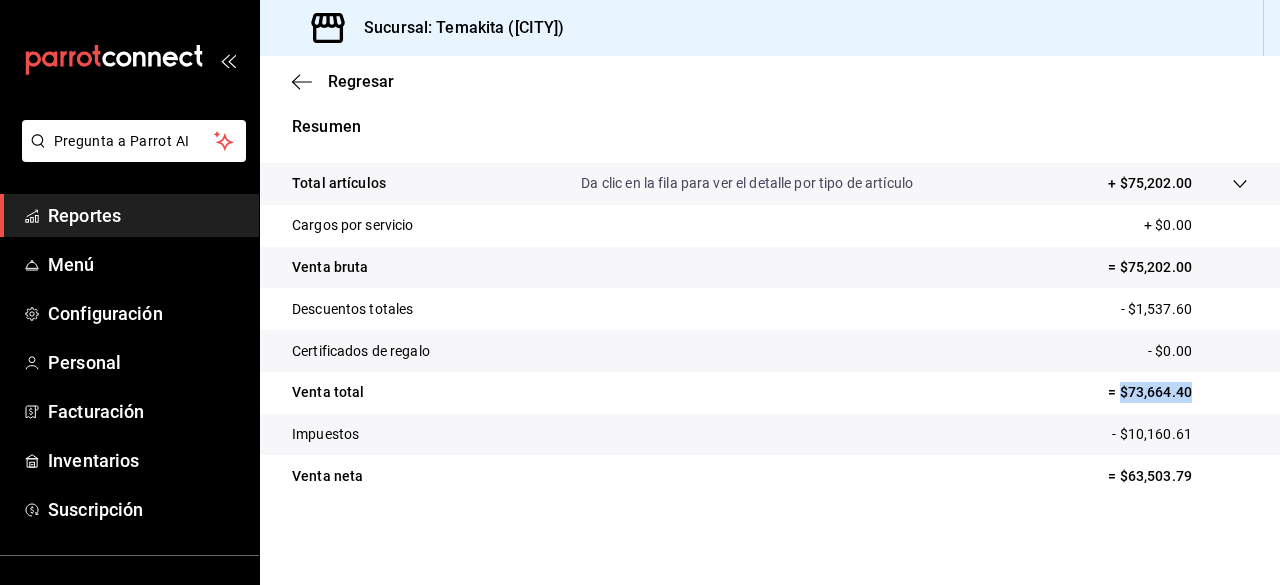 drag, startPoint x: 1174, startPoint y: 386, endPoint x: 1106, endPoint y: 387, distance: 68.007355 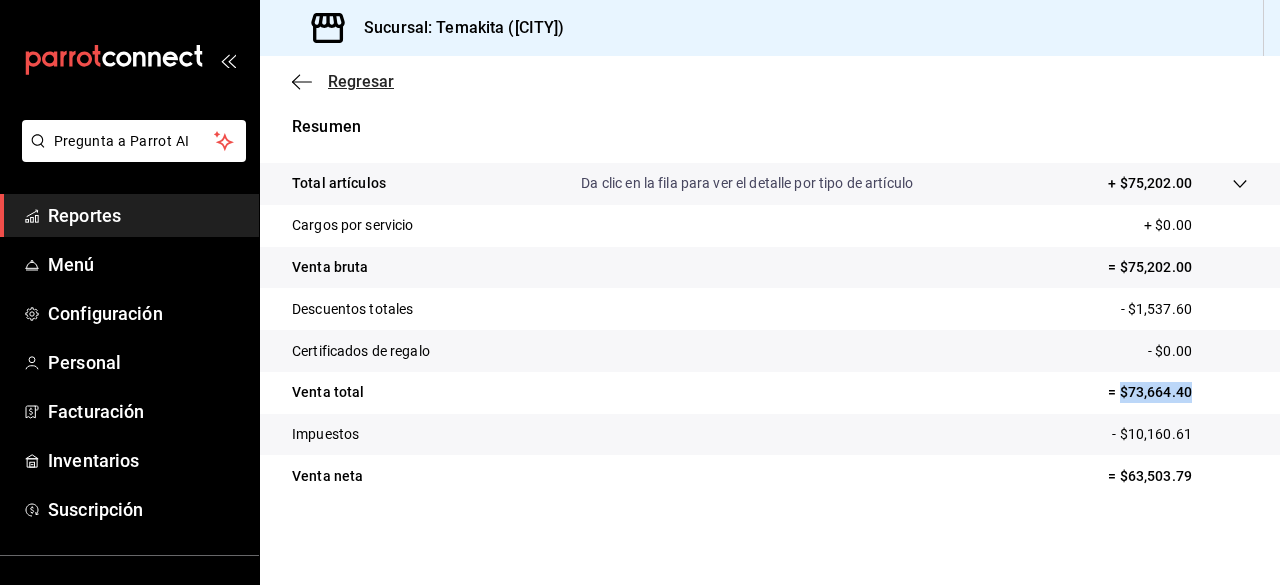 click 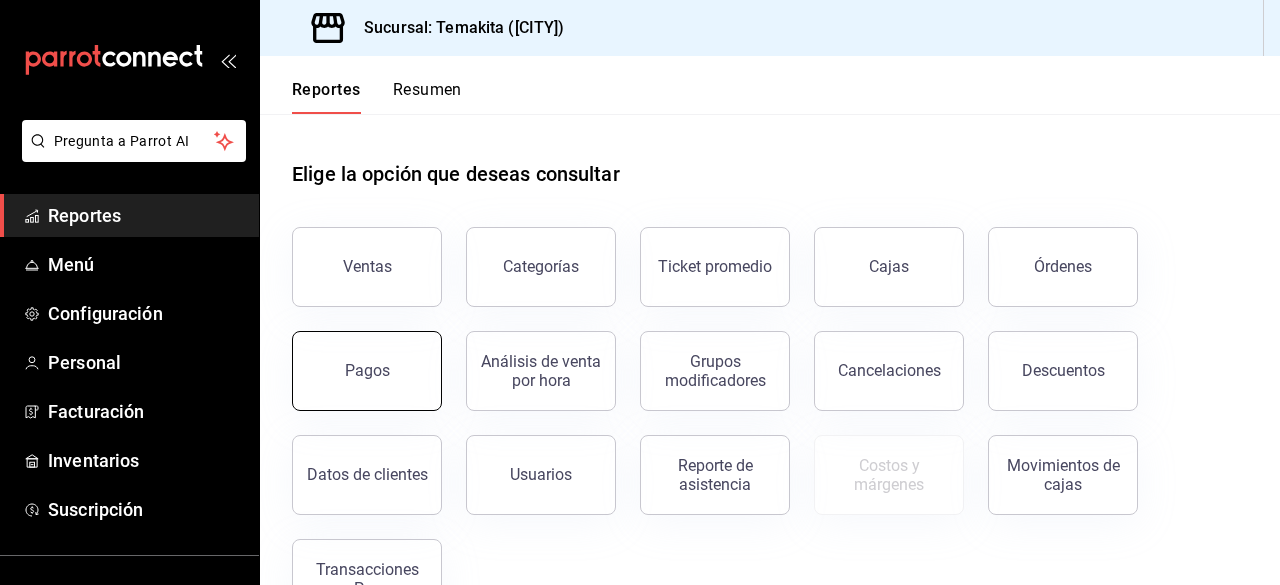 click on "Pagos" at bounding box center [367, 371] 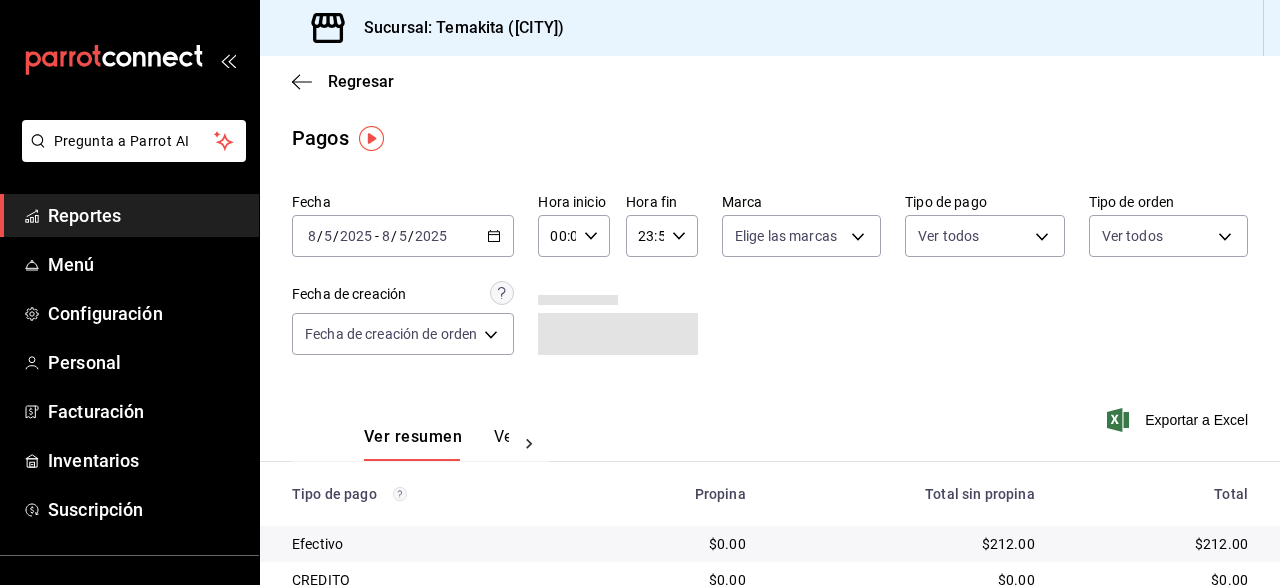 click on "[DATE] [DATE] - [DATE] [DATE]" at bounding box center (403, 236) 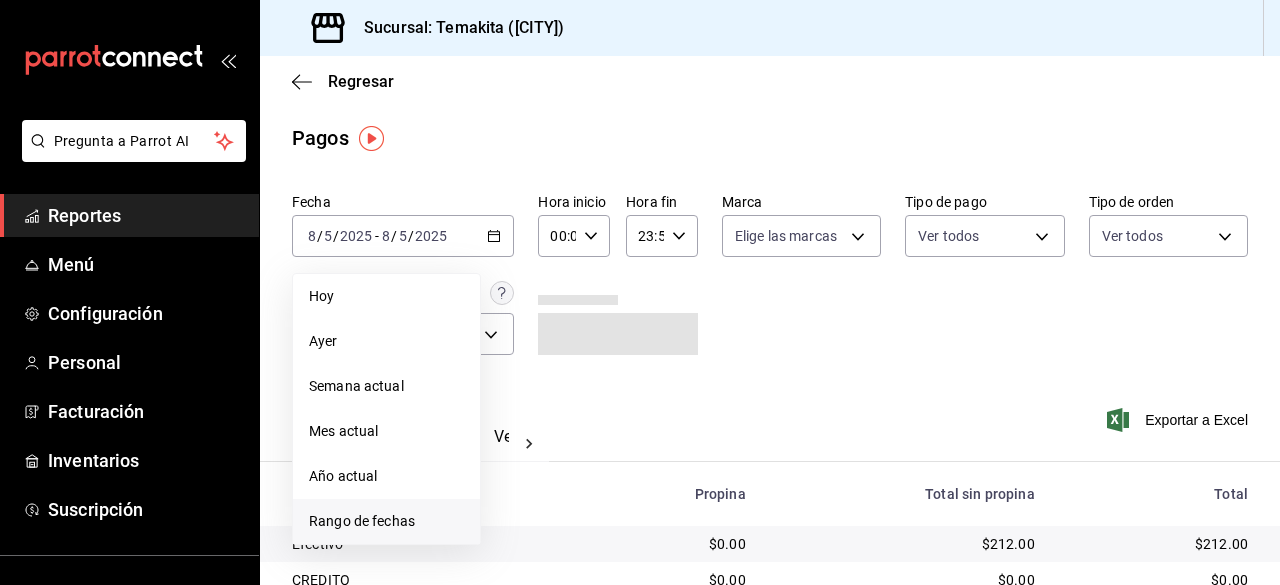click on "Rango de fechas" at bounding box center (386, 521) 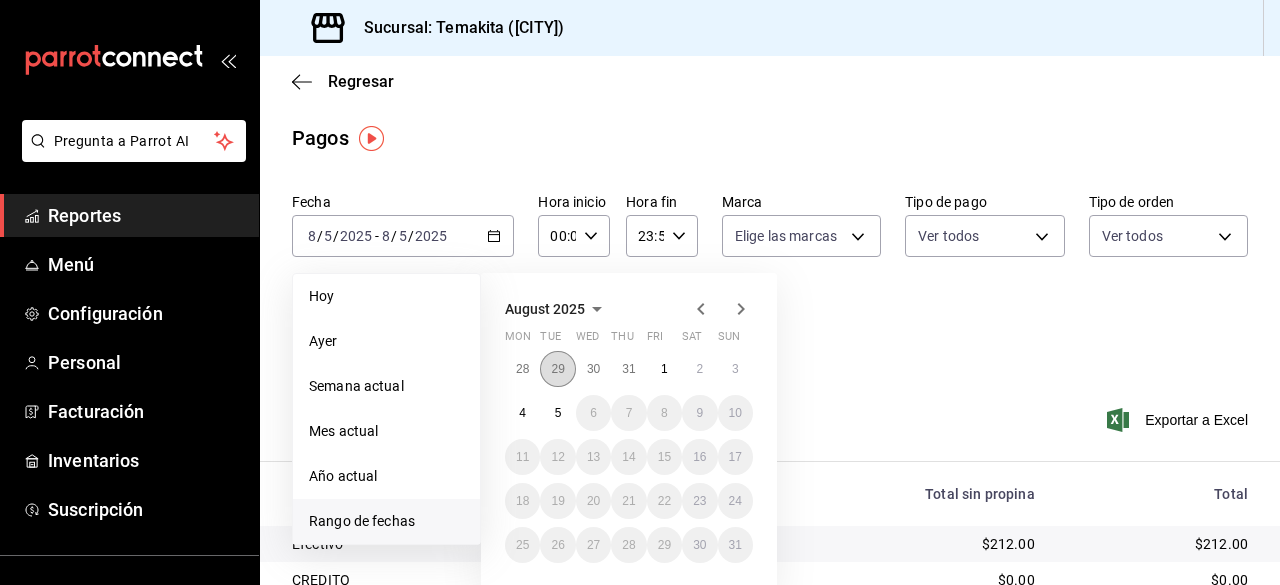 click on "29" at bounding box center [557, 369] 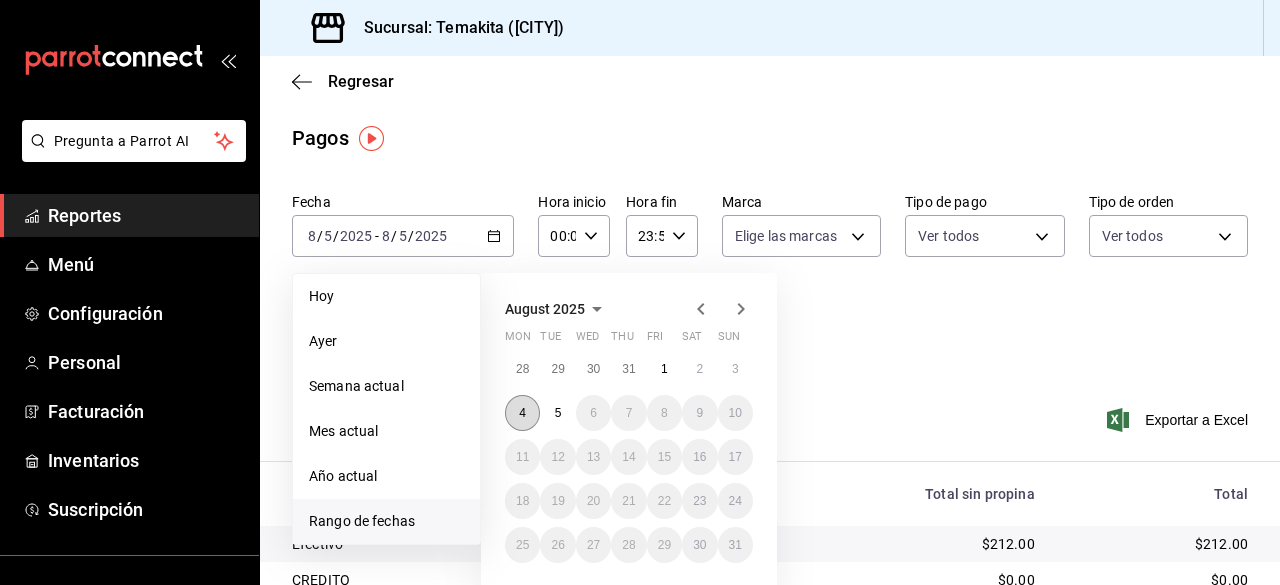 click on "4" at bounding box center [522, 413] 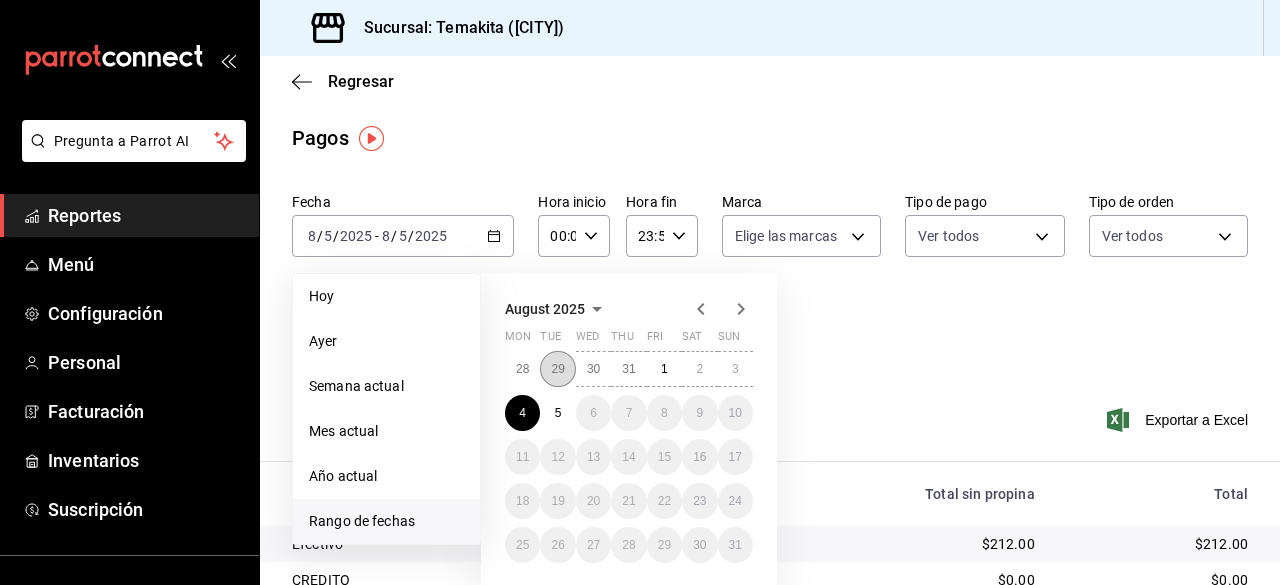 click on "29" at bounding box center (557, 369) 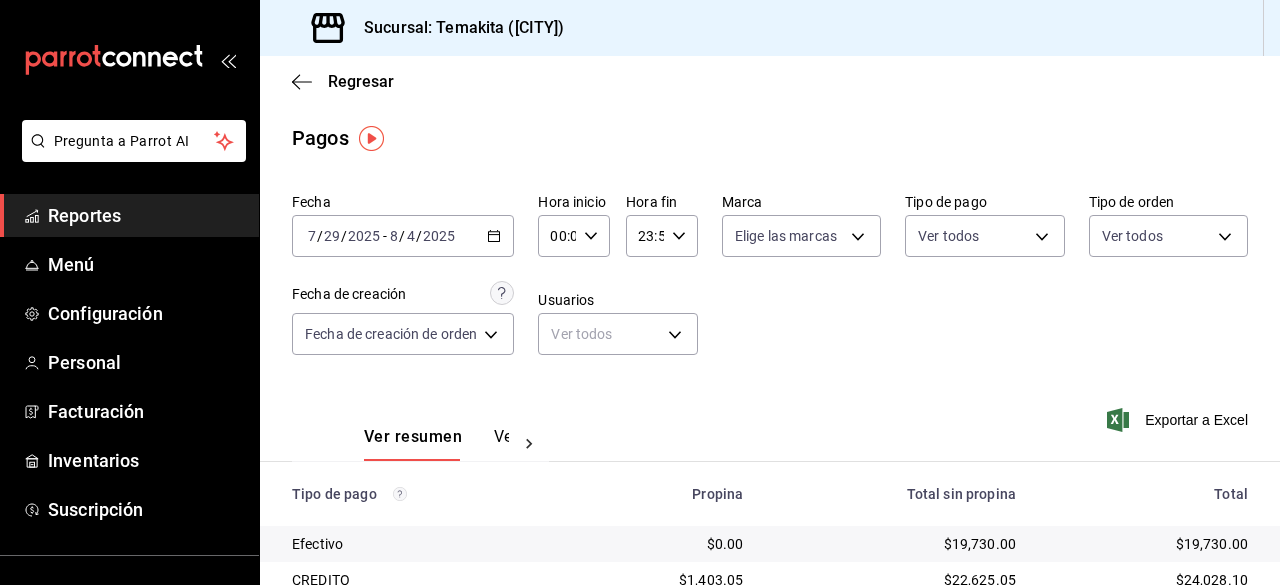 click on "Fecha [DATE] [DATE] - [DATE] [DATE] Hora inicio 00:00 Hora inicio Hora fin 23:59 Hora fin Marca Elige las marcas Tipo de pago Ver todos Tipo de orden Ver todos Fecha de creación   Fecha de creación de orden ORDER Usuarios Ver todos null" at bounding box center [770, 282] 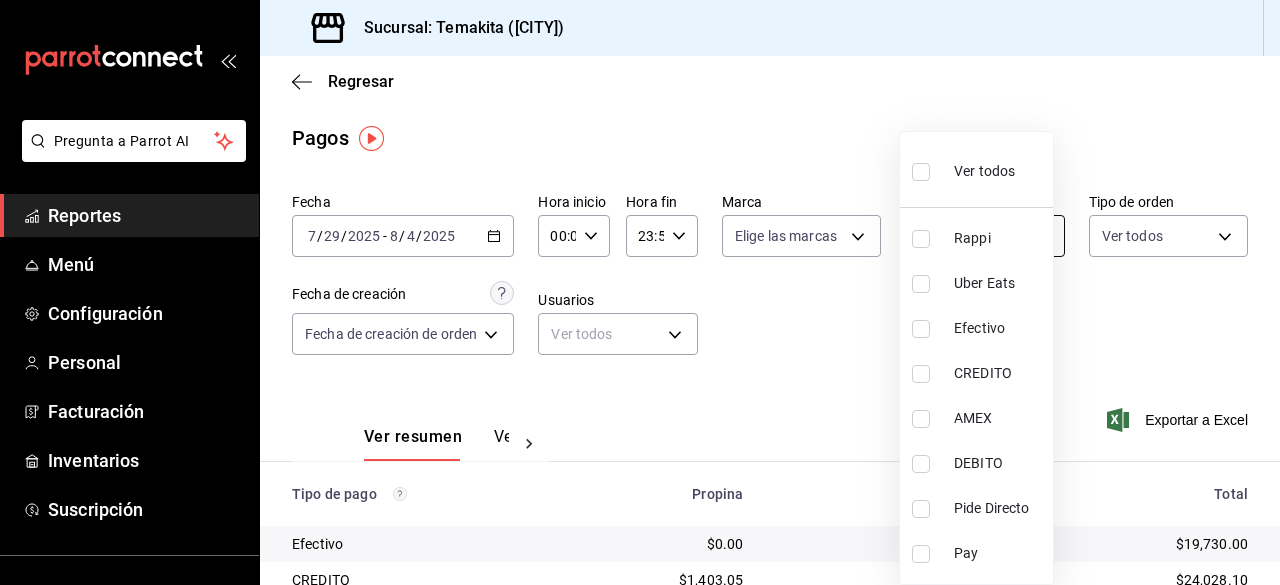 click on "Pregunta a Parrot AI Reportes   Menú   Configuración   Personal   Facturación   Inventarios   Suscripción   Ayuda       Rappi" at bounding box center [640, 292] 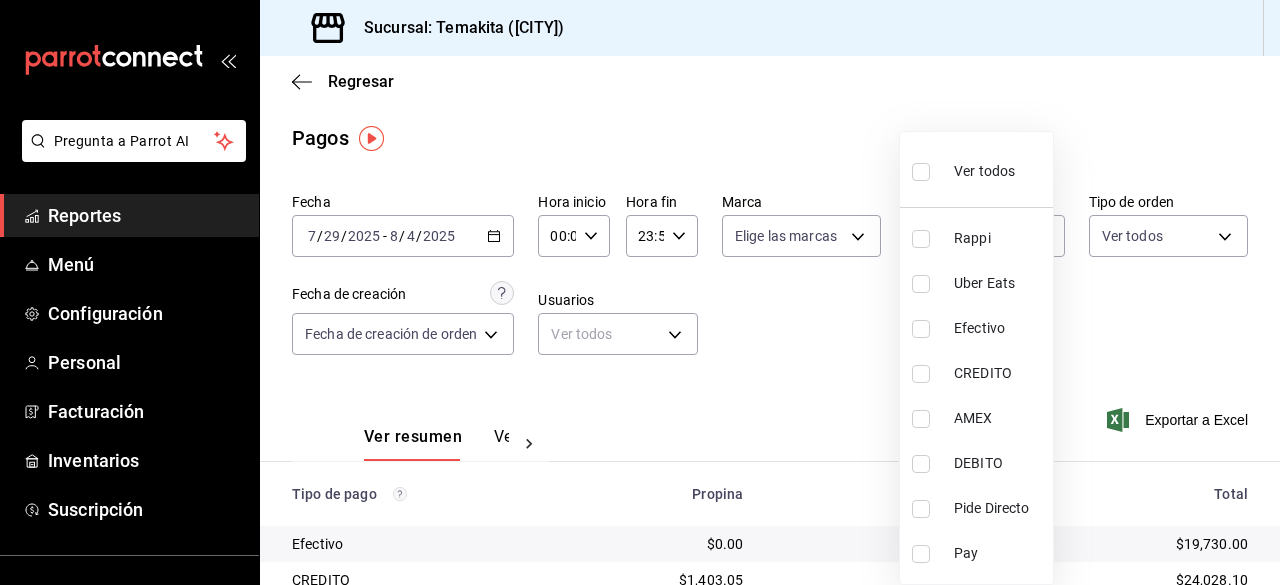 click at bounding box center [921, 374] 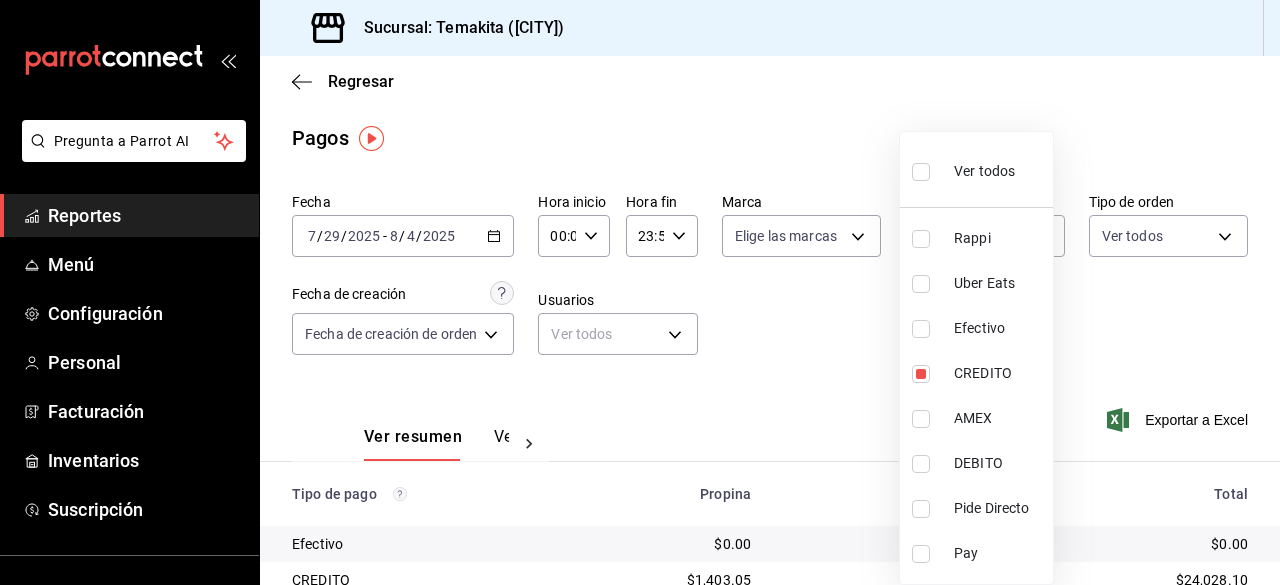 click at bounding box center (921, 329) 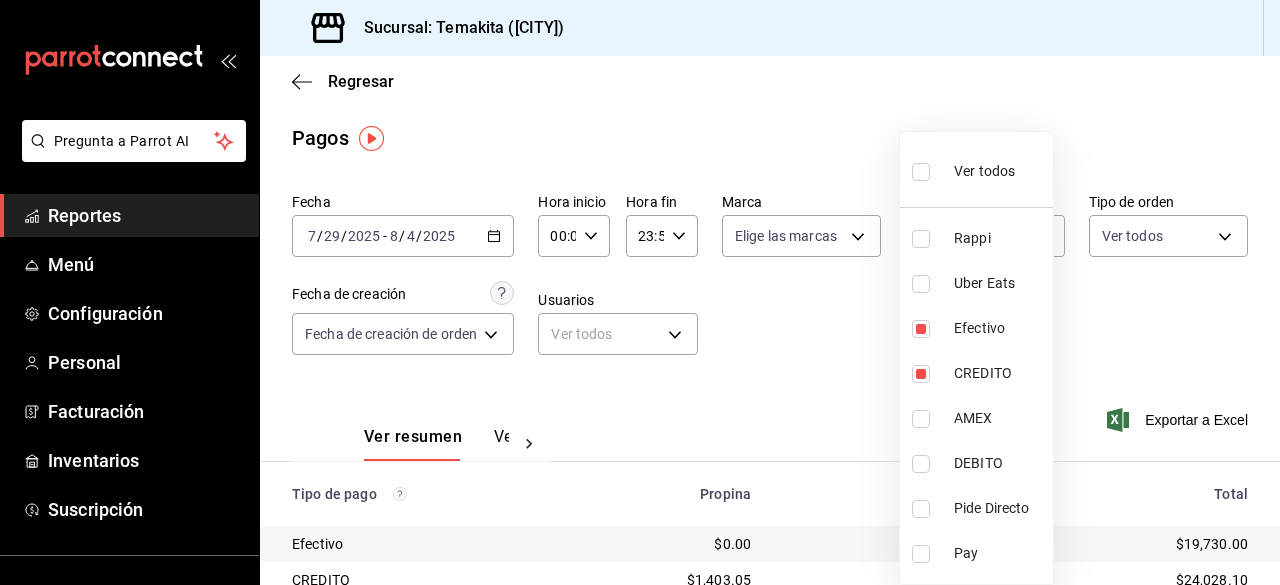 click at bounding box center (921, 419) 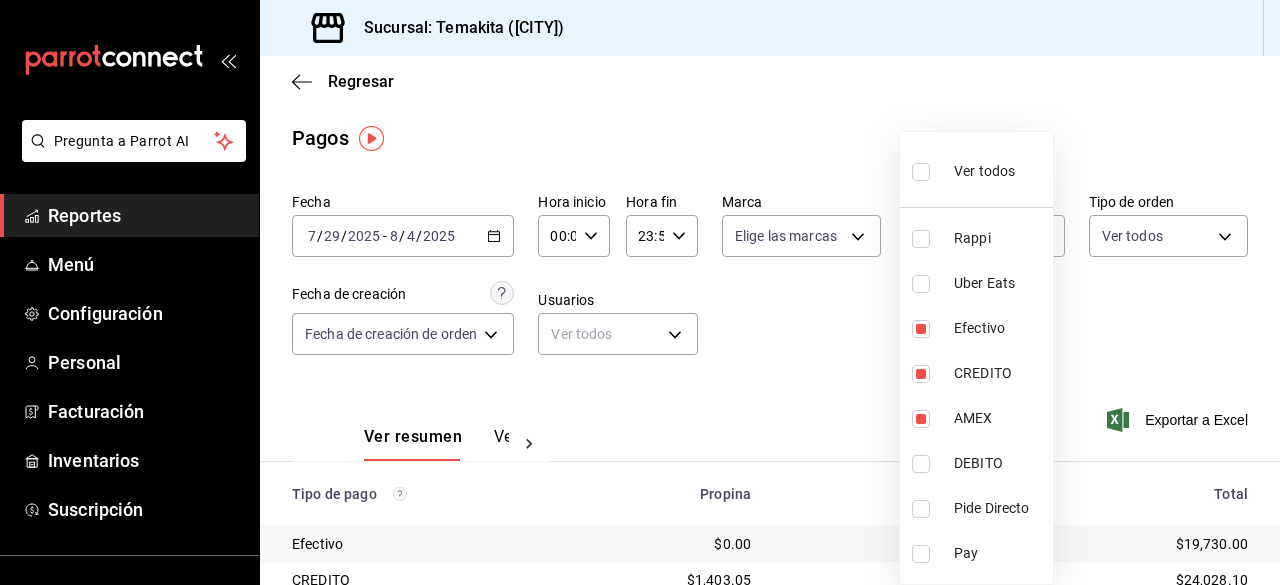 click at bounding box center [921, 464] 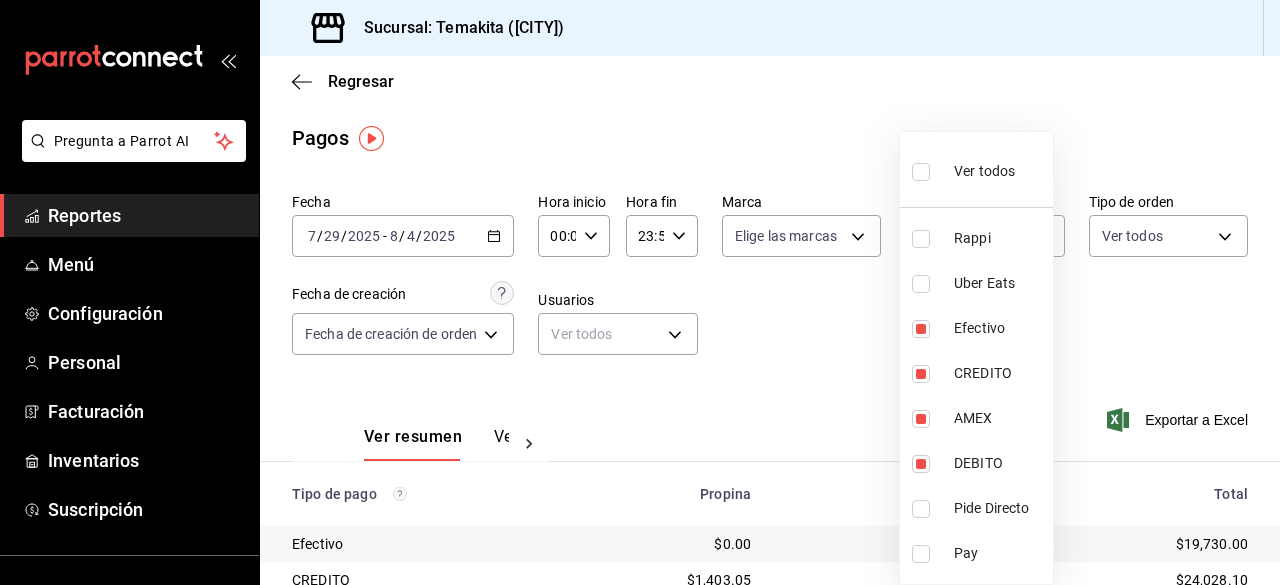 click at bounding box center [921, 509] 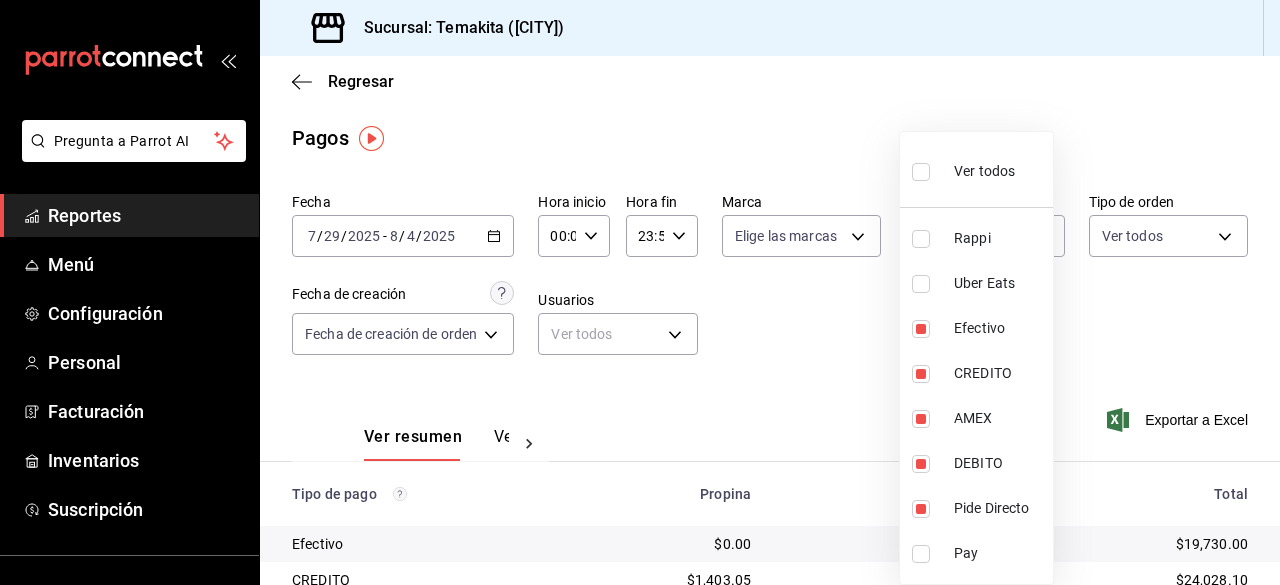 click at bounding box center [640, 292] 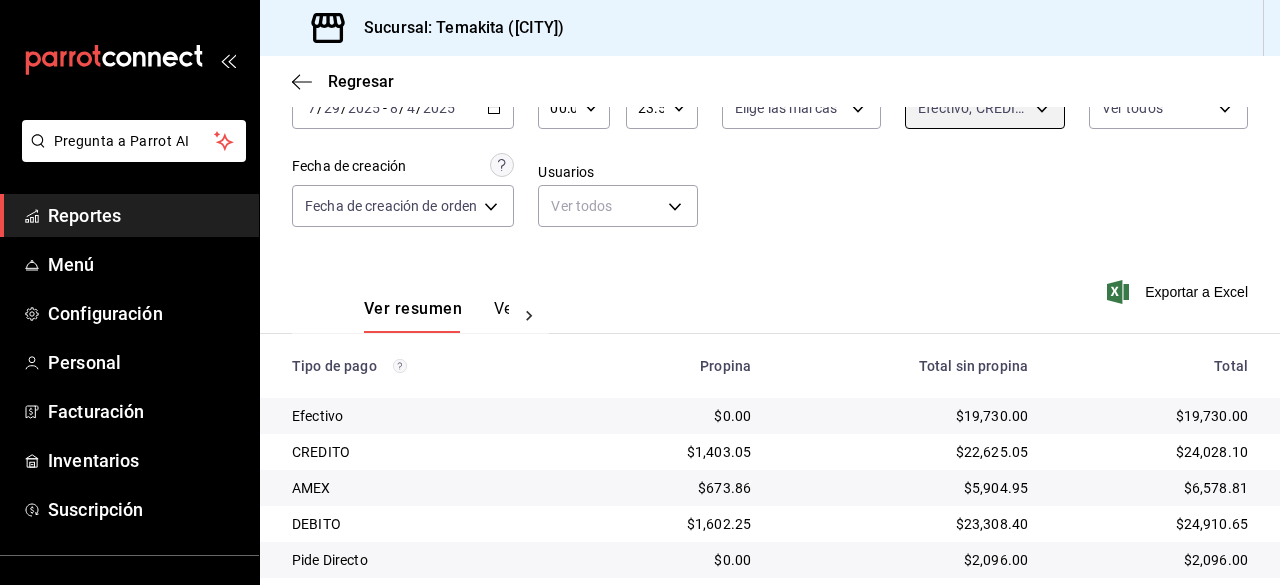 scroll, scrollTop: 298, scrollLeft: 0, axis: vertical 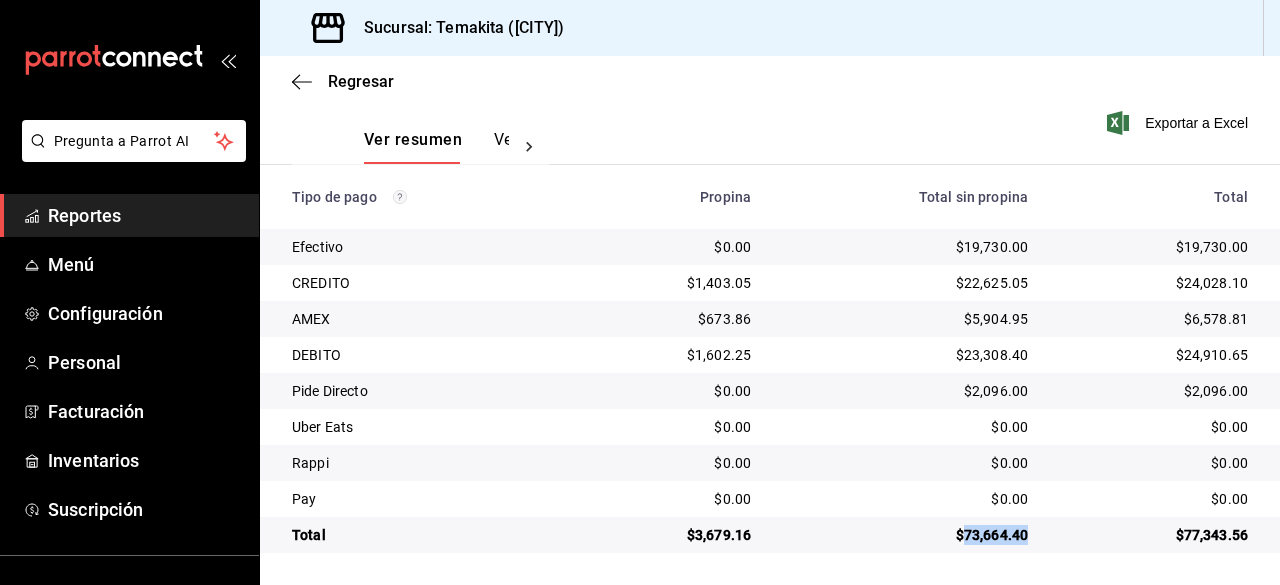 drag, startPoint x: 1017, startPoint y: 538, endPoint x: 953, endPoint y: 543, distance: 64.195015 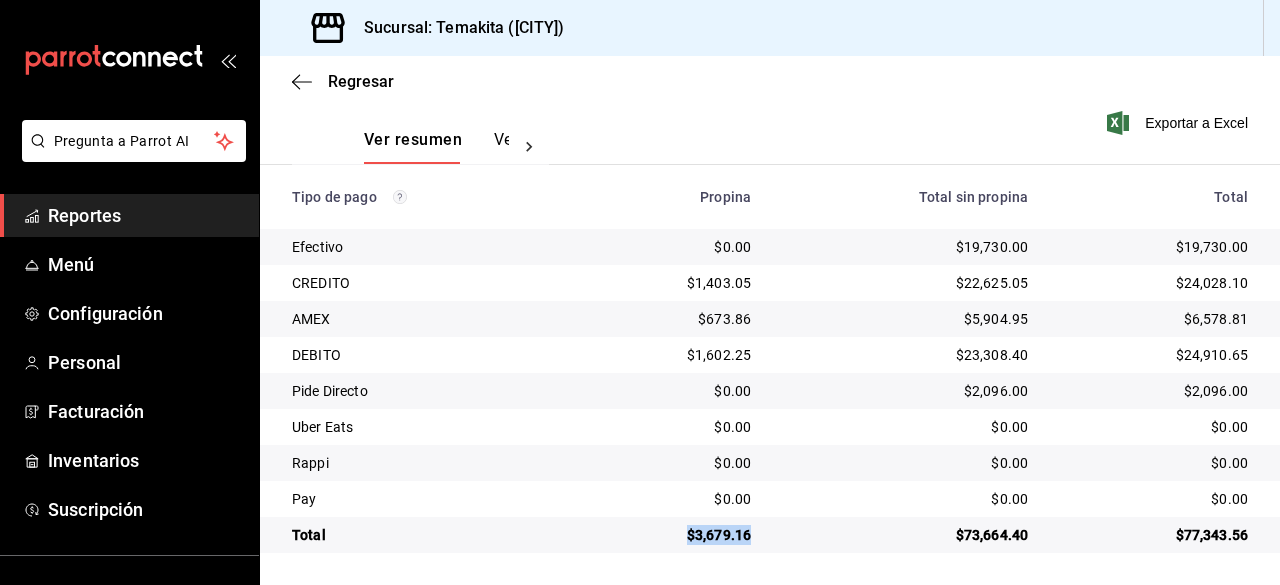 drag, startPoint x: 745, startPoint y: 539, endPoint x: 672, endPoint y: 543, distance: 73.109505 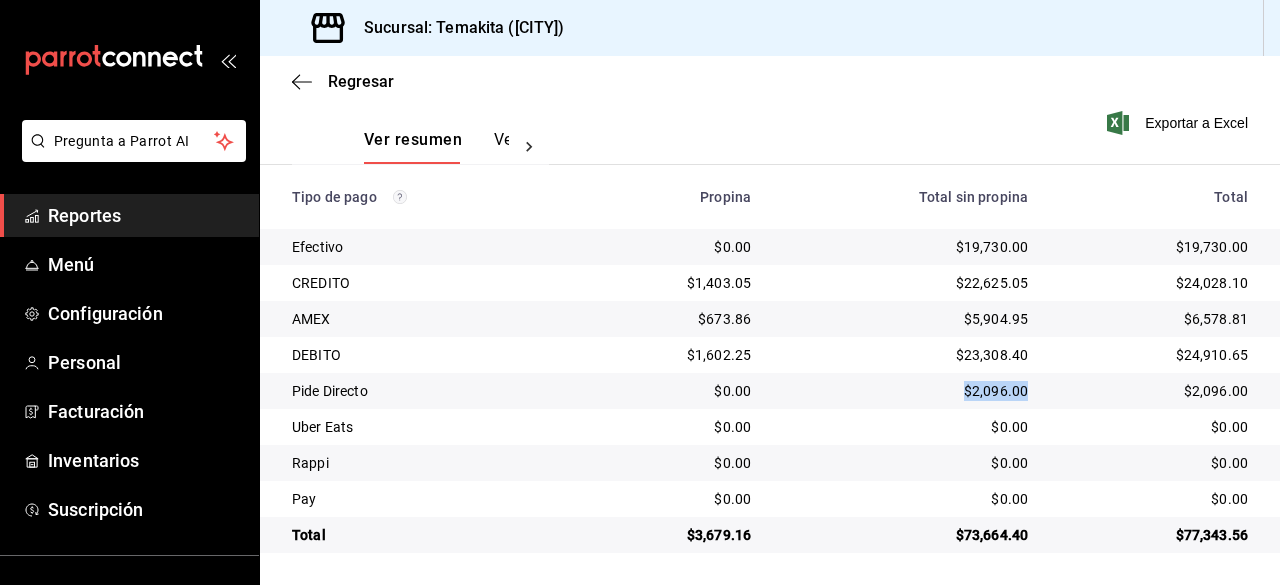drag, startPoint x: 1018, startPoint y: 395, endPoint x: 955, endPoint y: 396, distance: 63.007935 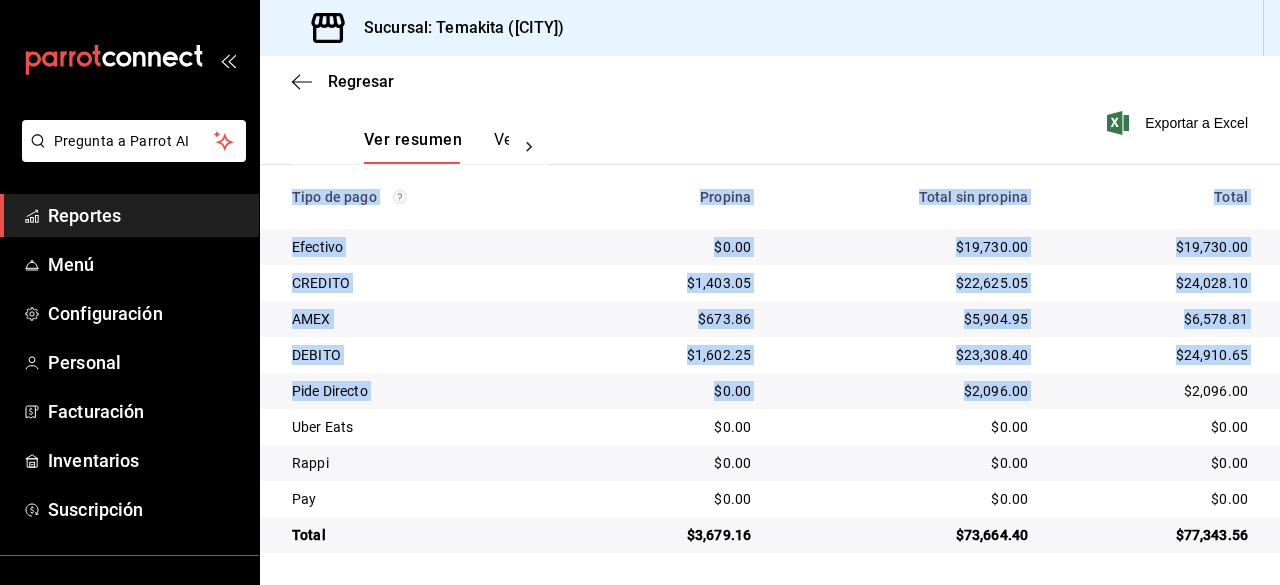 scroll, scrollTop: 0, scrollLeft: 0, axis: both 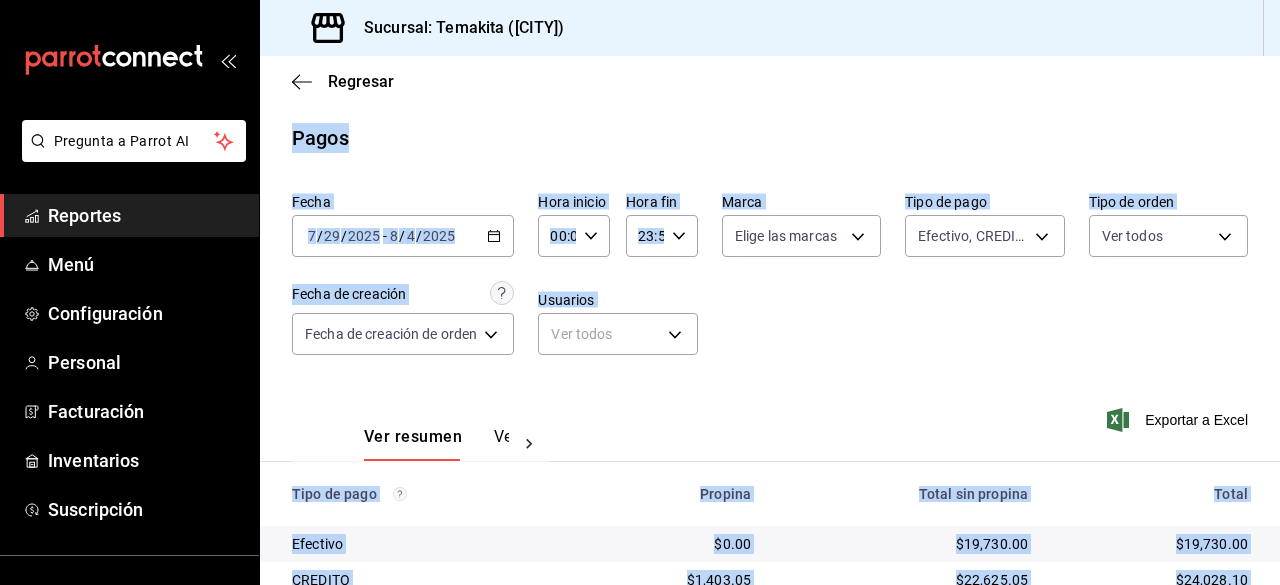drag, startPoint x: 1122, startPoint y: 404, endPoint x: 1279, endPoint y: -87, distance: 515.49005 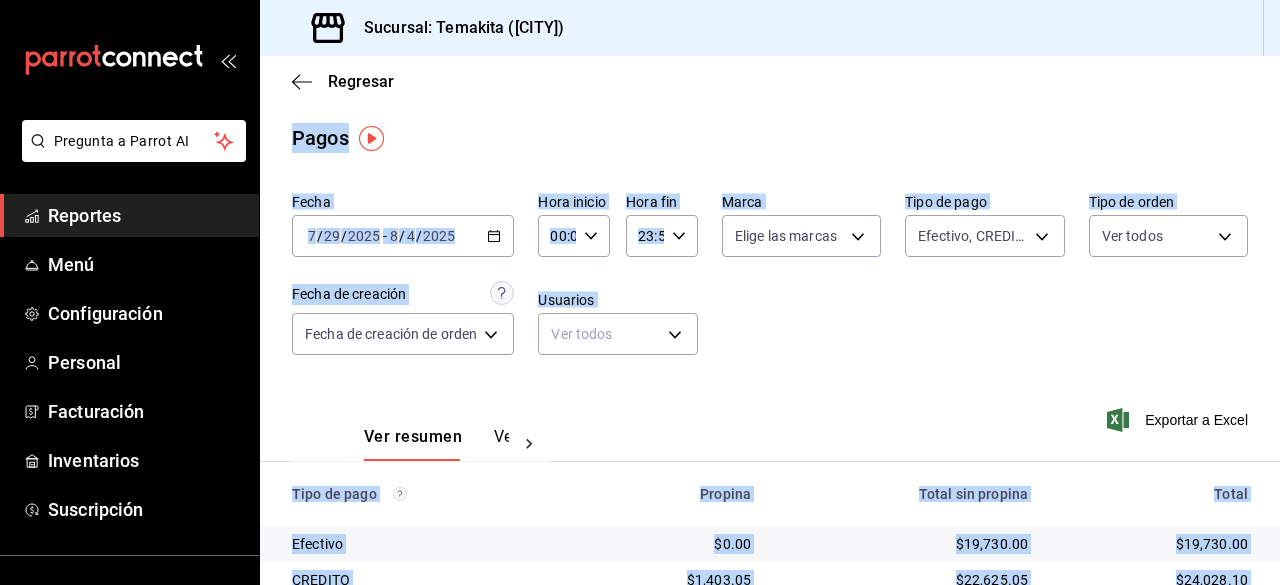 drag, startPoint x: 946, startPoint y: 236, endPoint x: 1128, endPoint y: 292, distance: 190.4206 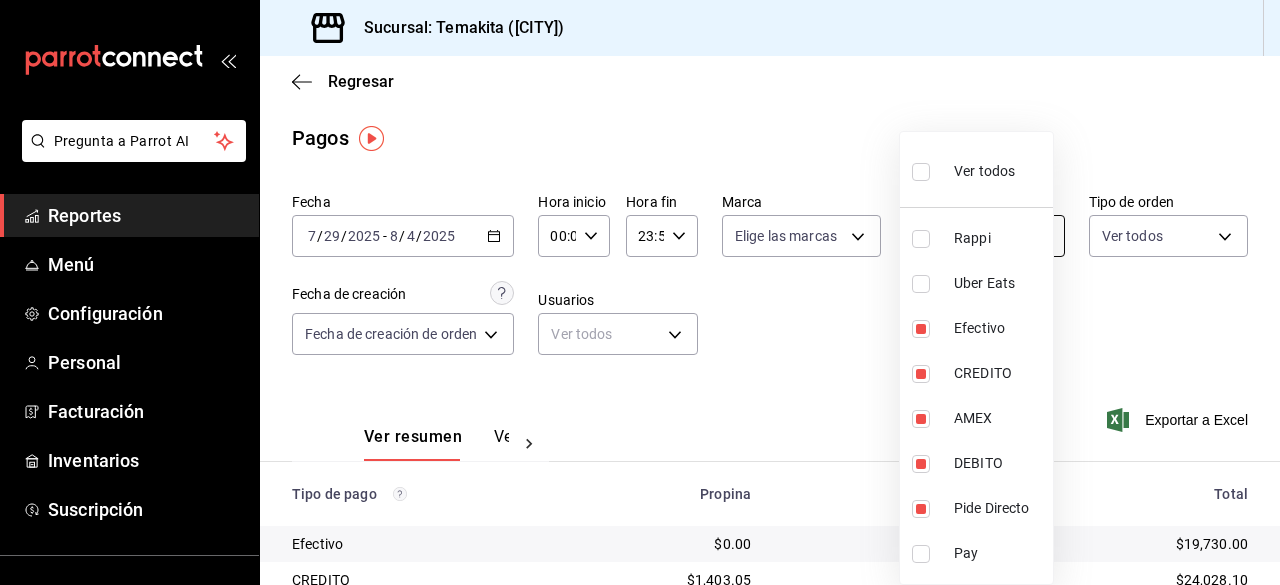 click on "Pregunta a Parrot AI Reportes   Menú   Configuración   Personal   Facturación   Inventarios   Suscripción   Ayuda Recomienda Parrot   Navil Yorba CUU   Sugerir nueva función   Sucursal: Temakita ([CITY]) Regresar Pagos Fecha [DATE] [DATE] - [DATE] [DATE] Hora inicio 00:00 Hora inicio Hora fin 23:59 Hora fin Marca Elige las marcas Tipo de pago Efectivo, CREDITO, AMEX, DEBITO, Pide Directo [UUID],[UUID],[UUID],[UUID],[UUID] Tipo de orden Ver todos Fecha de creación   Fecha de creación de orden ORDER Usuarios Ver todos null Ver resumen Ver pagos Exportar a Excel Tipo de pago   Propina Total sin propina Total Efectivo $0.00 $19,730.00 $19,730.00 CREDITO $1,403.05 $22,625.05 $24,028.10 AMEX $673.86 $5,904.95 $6,578.81 DEBITO $1,602.25 $23,308.40 $24,910.65 Pide Directo $0.00 $2,096.00 $2,096.00 Uber Eats $0.00 $0.00 $0.00 Rappi $0.00" at bounding box center (640, 292) 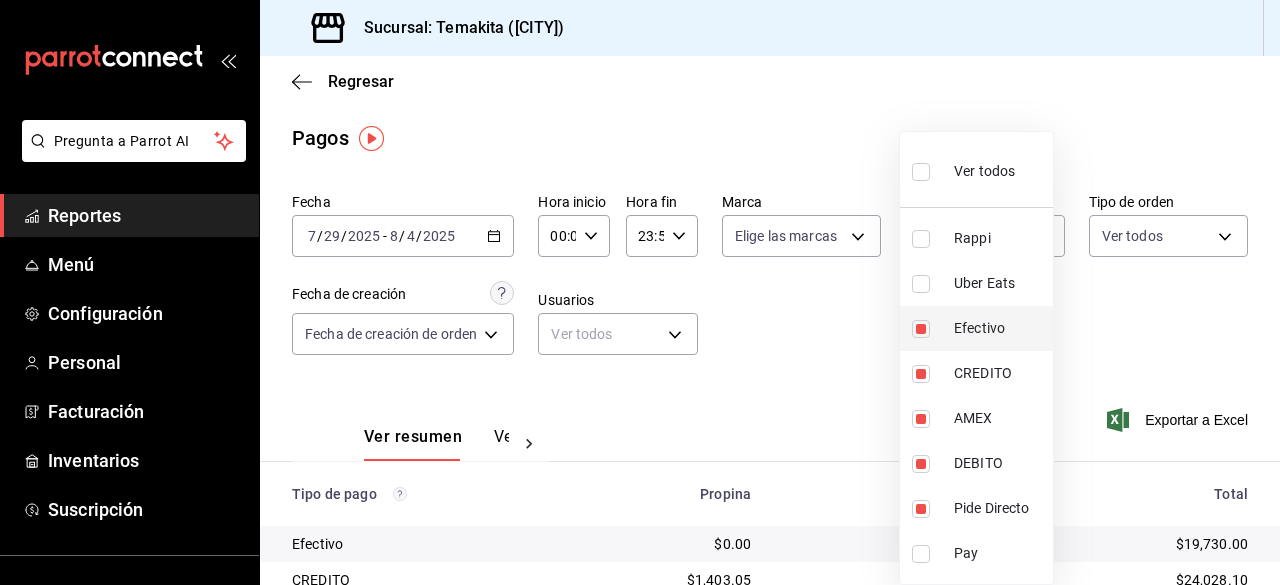 click on "Efectivo" at bounding box center [976, 328] 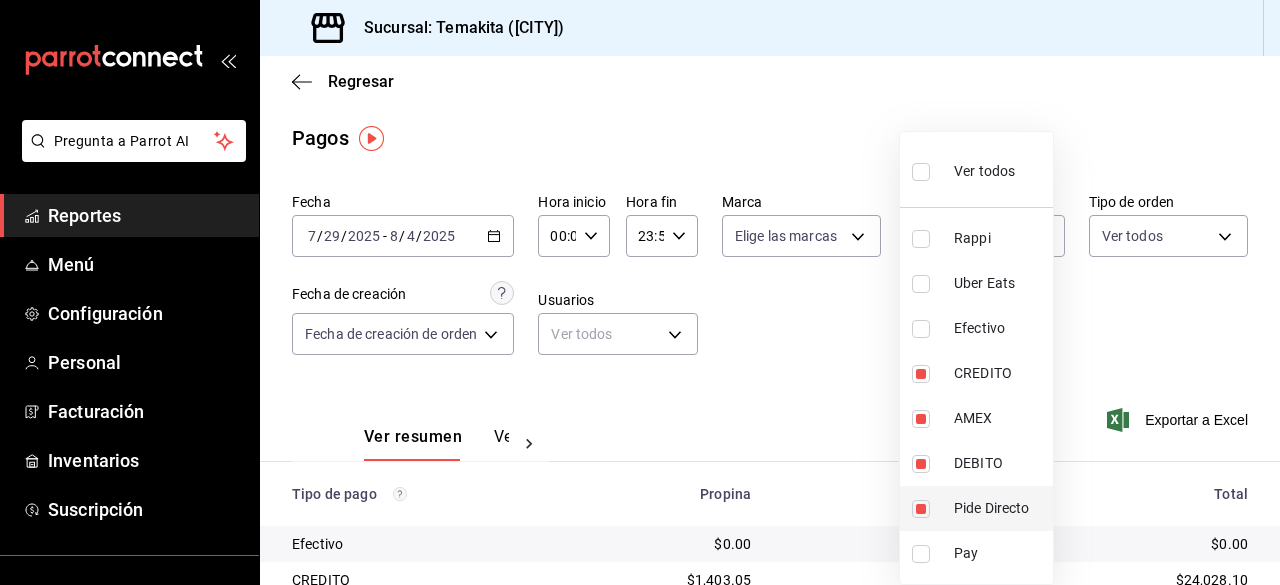 click at bounding box center [921, 509] 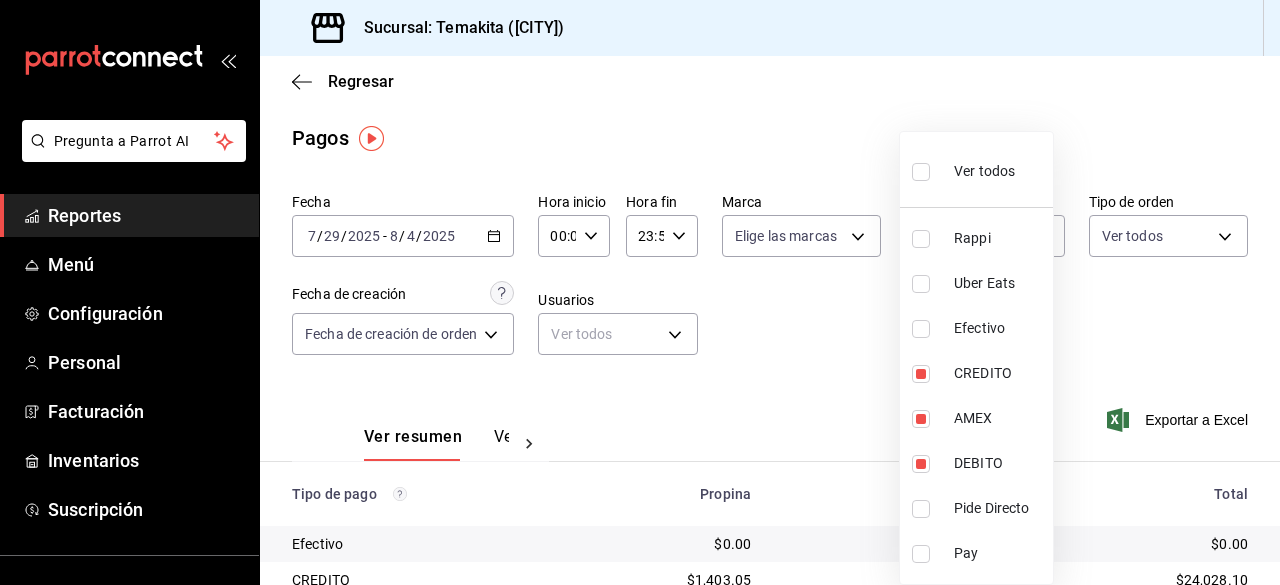 click at bounding box center (640, 292) 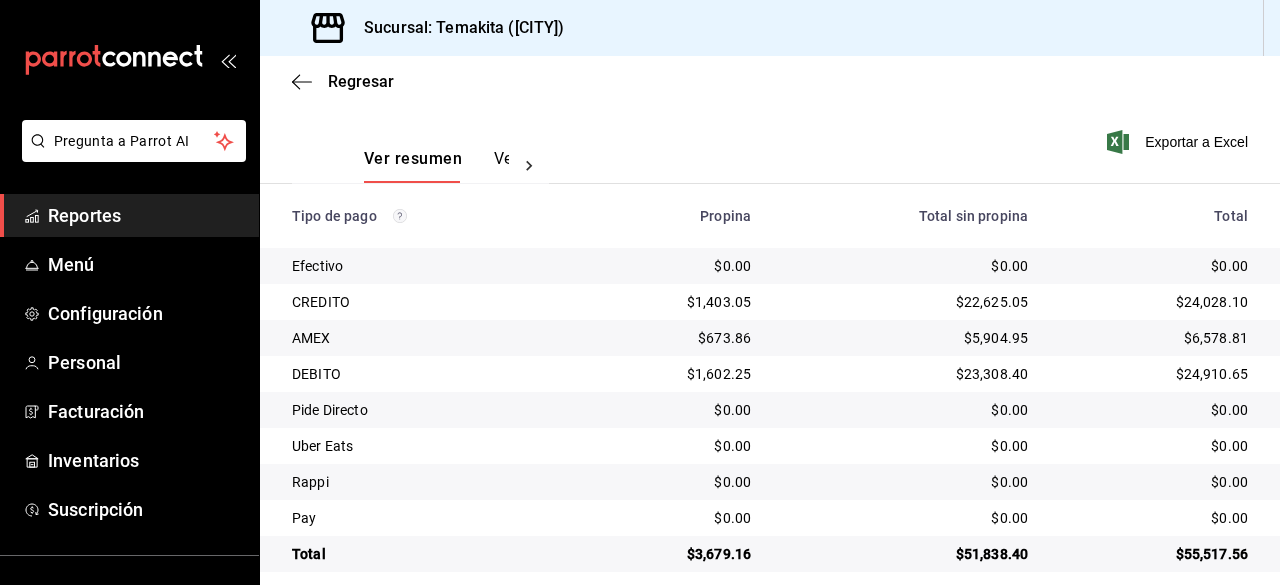 scroll, scrollTop: 297, scrollLeft: 0, axis: vertical 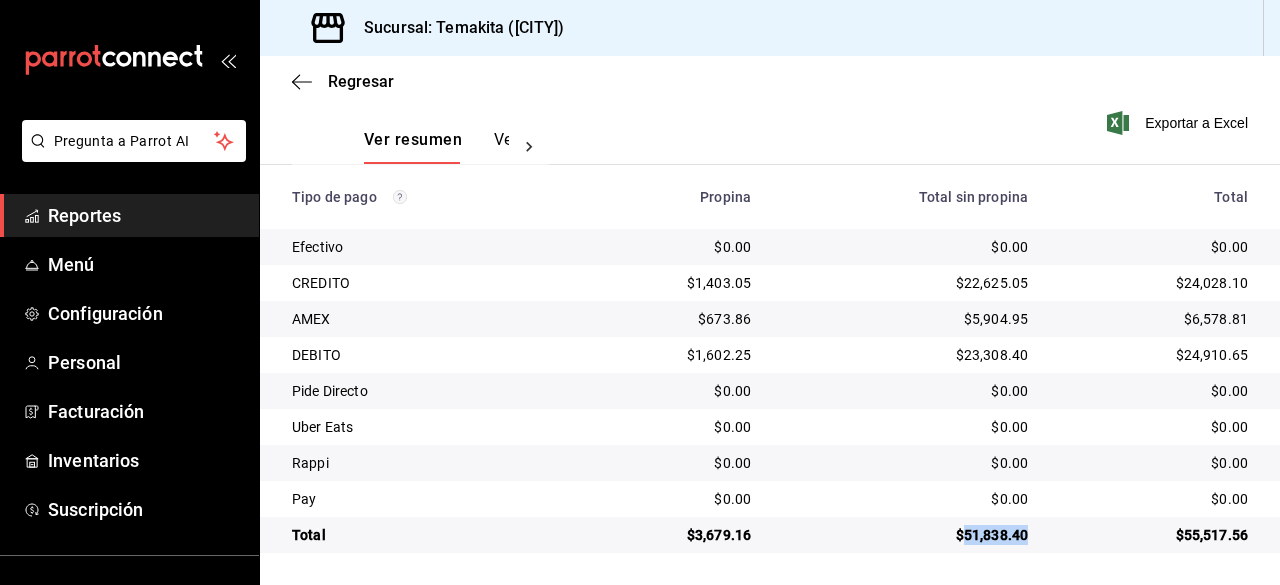 drag, startPoint x: 1019, startPoint y: 530, endPoint x: 949, endPoint y: 537, distance: 70.34913 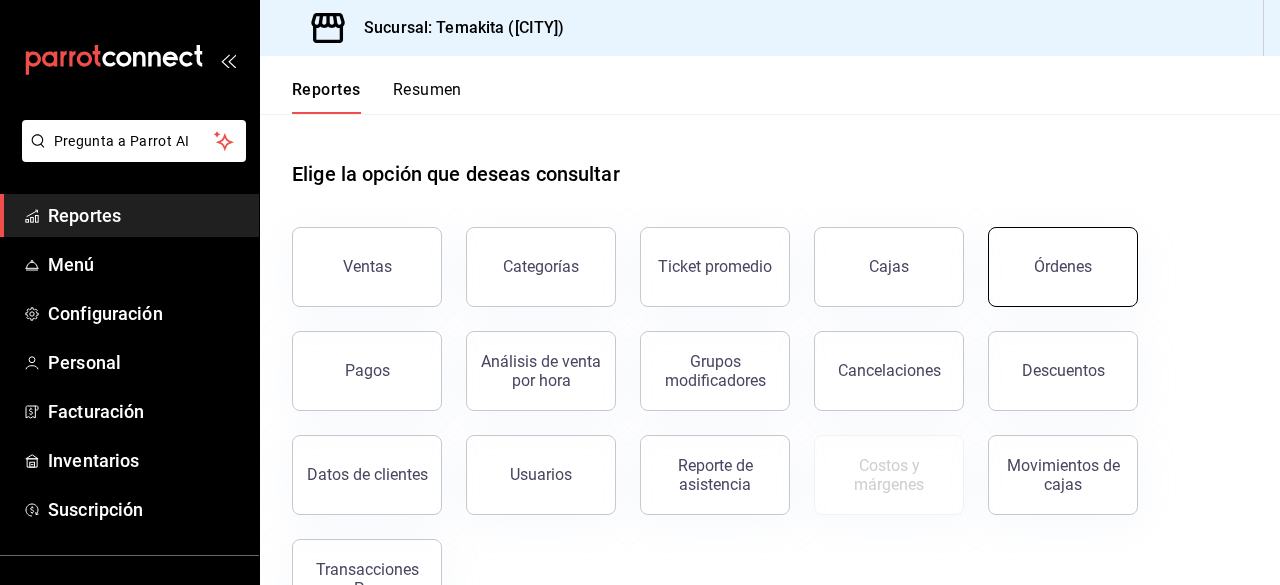 click on "Órdenes" at bounding box center [1063, 267] 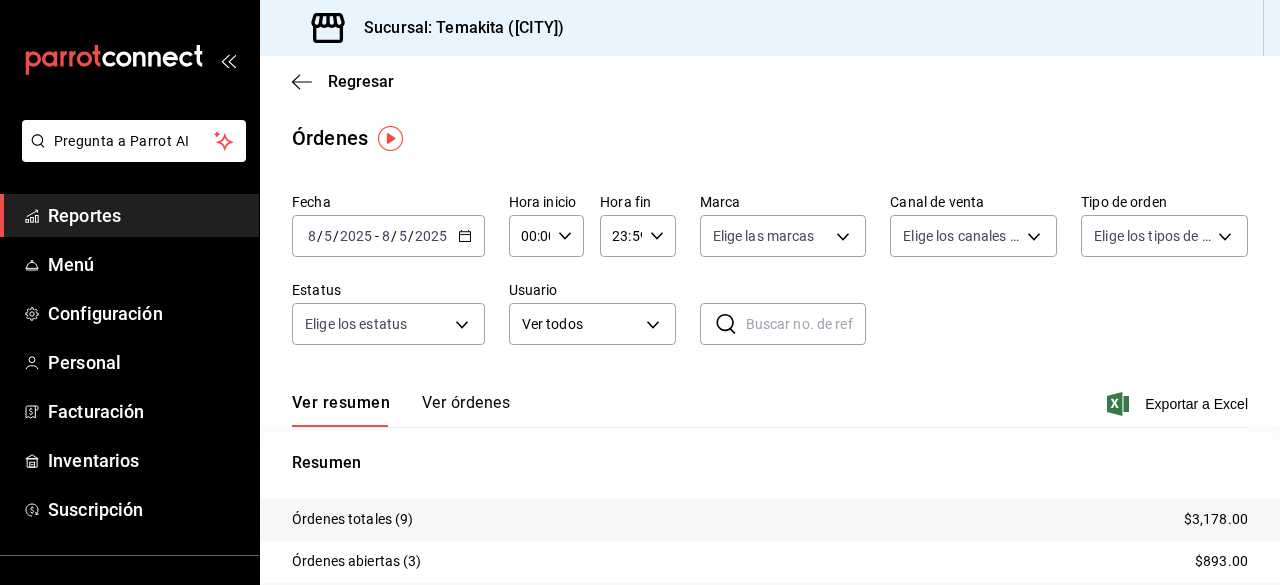 click on "2025" at bounding box center [356, 236] 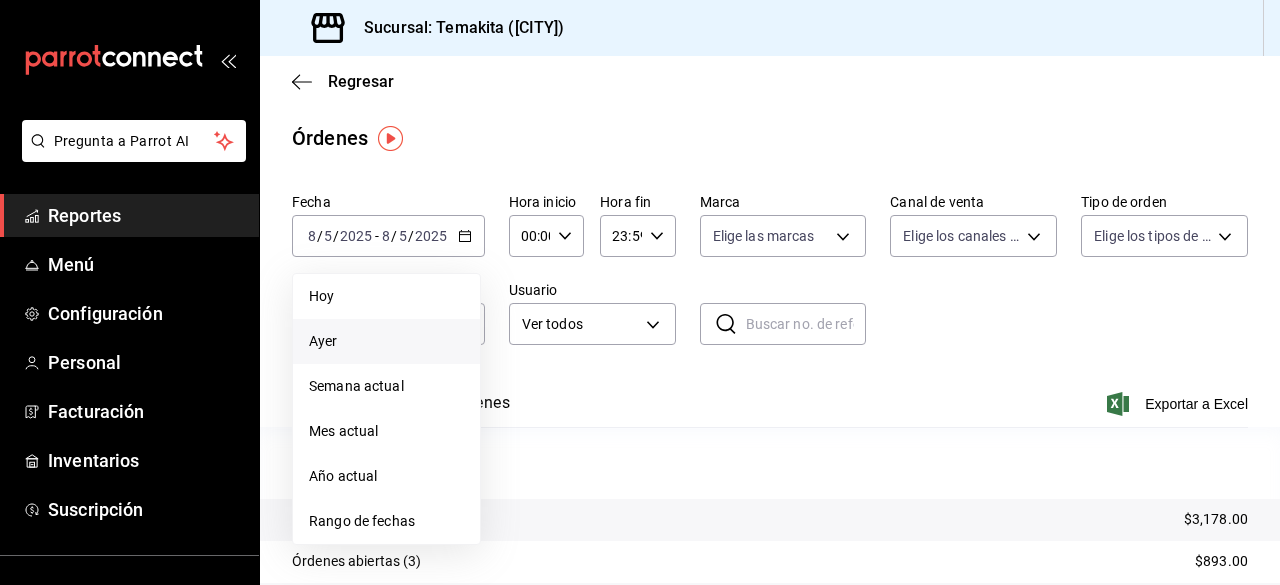click on "Ayer" at bounding box center (386, 341) 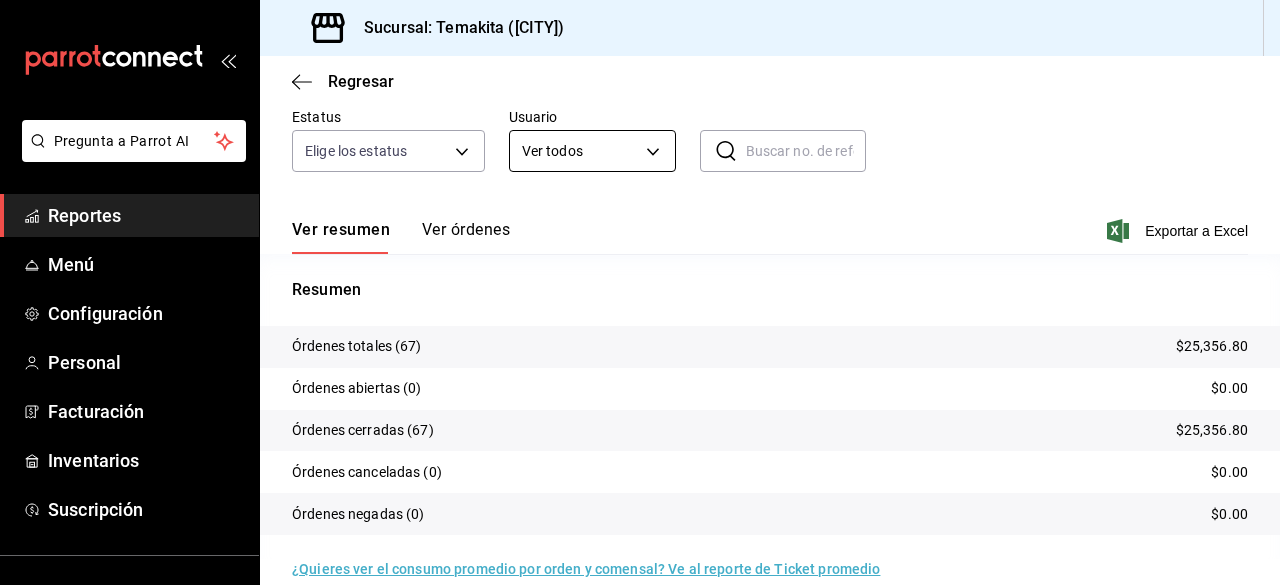 scroll, scrollTop: 179, scrollLeft: 0, axis: vertical 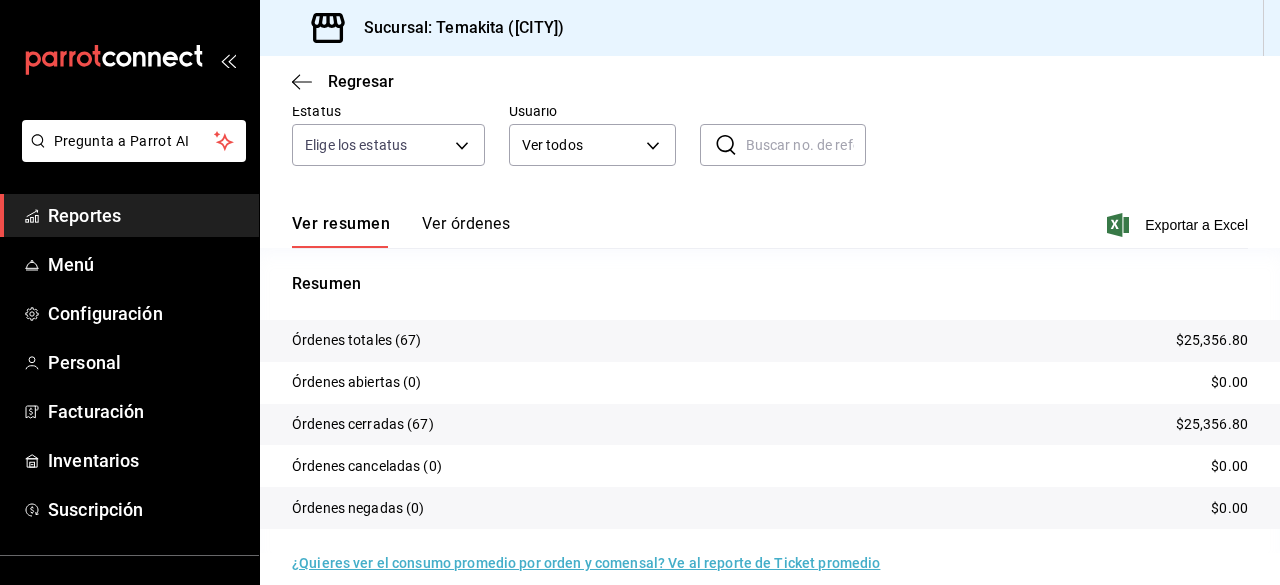 click on "Ver órdenes" at bounding box center (466, 231) 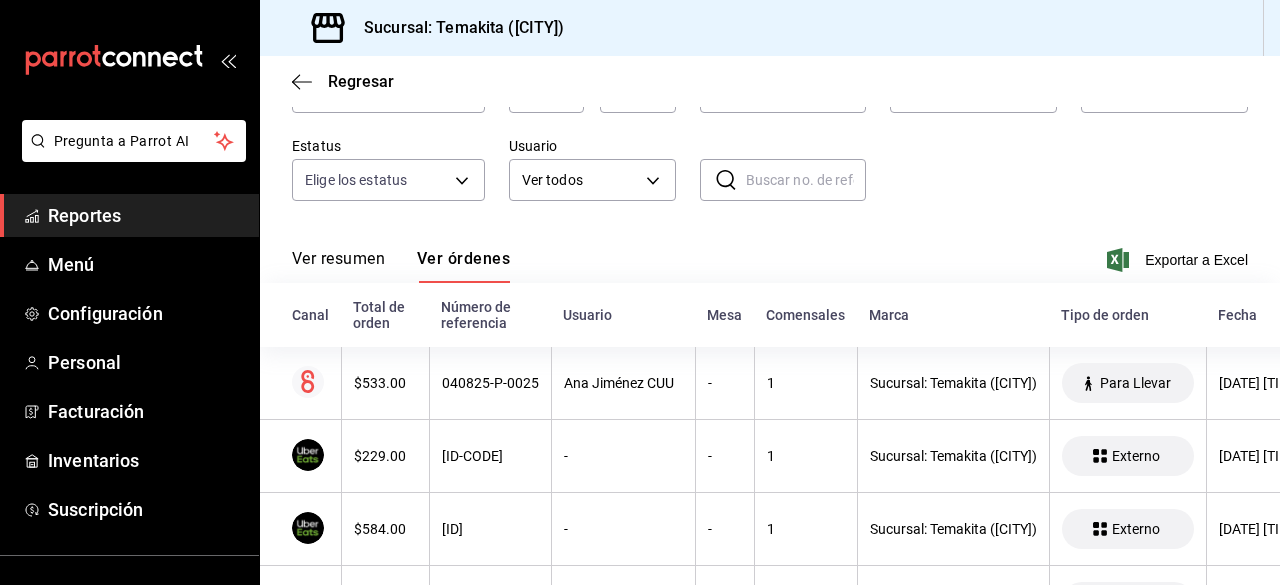 scroll, scrollTop: 0, scrollLeft: 0, axis: both 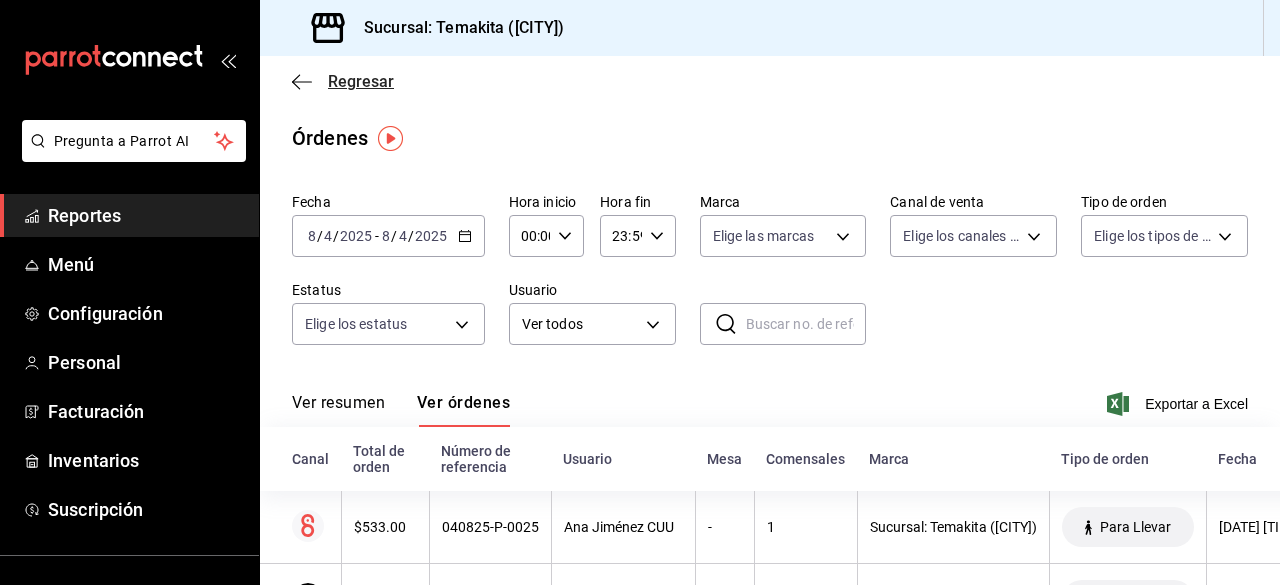 click 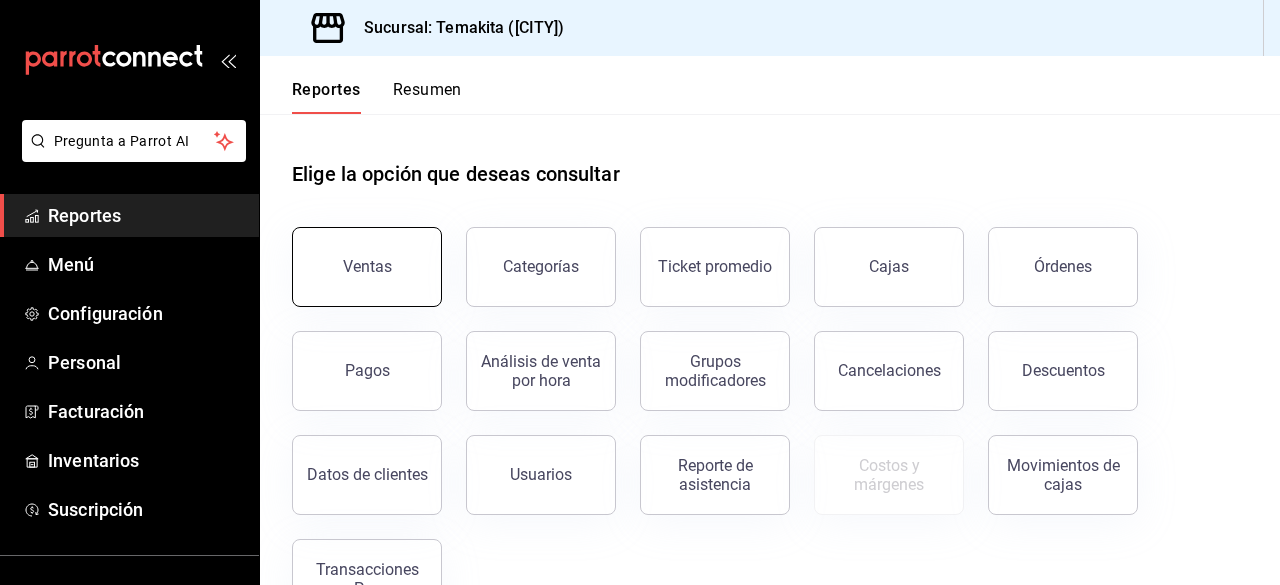 click on "Ventas" at bounding box center (367, 267) 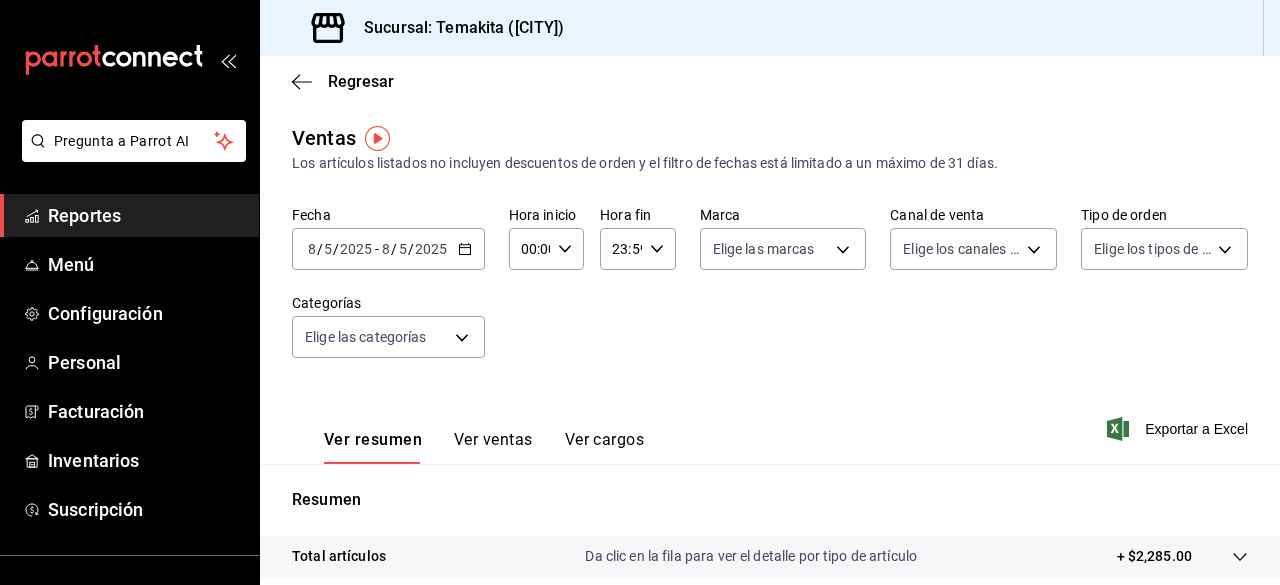 click on "2025" at bounding box center (431, 249) 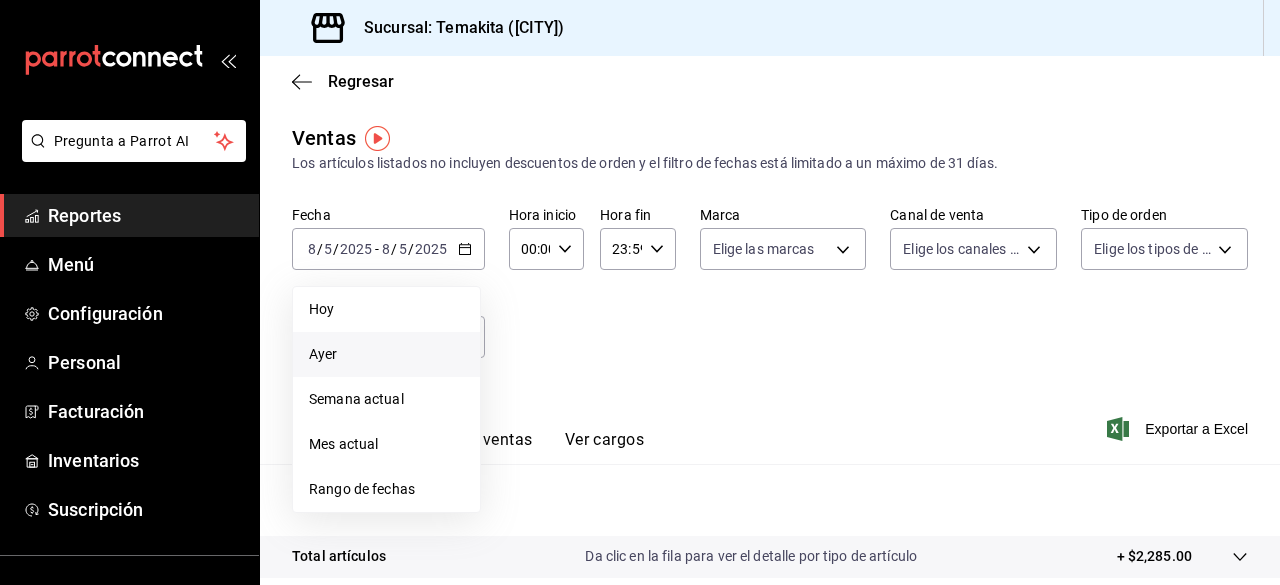 click on "Ayer" at bounding box center (386, 354) 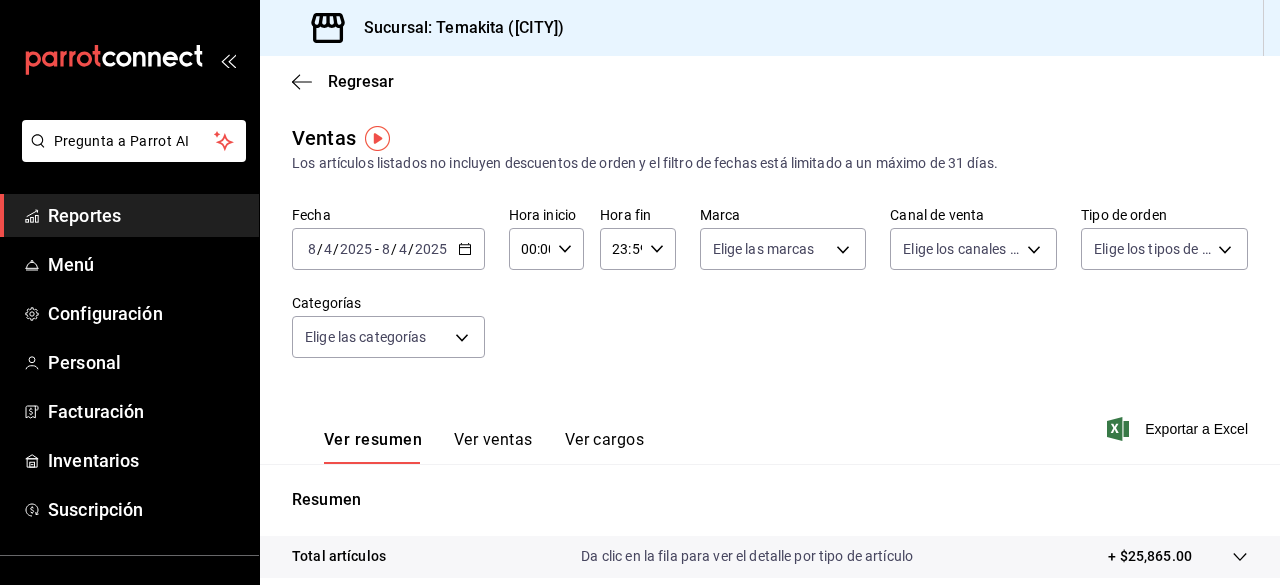 click on "Ver ventas" at bounding box center (493, 447) 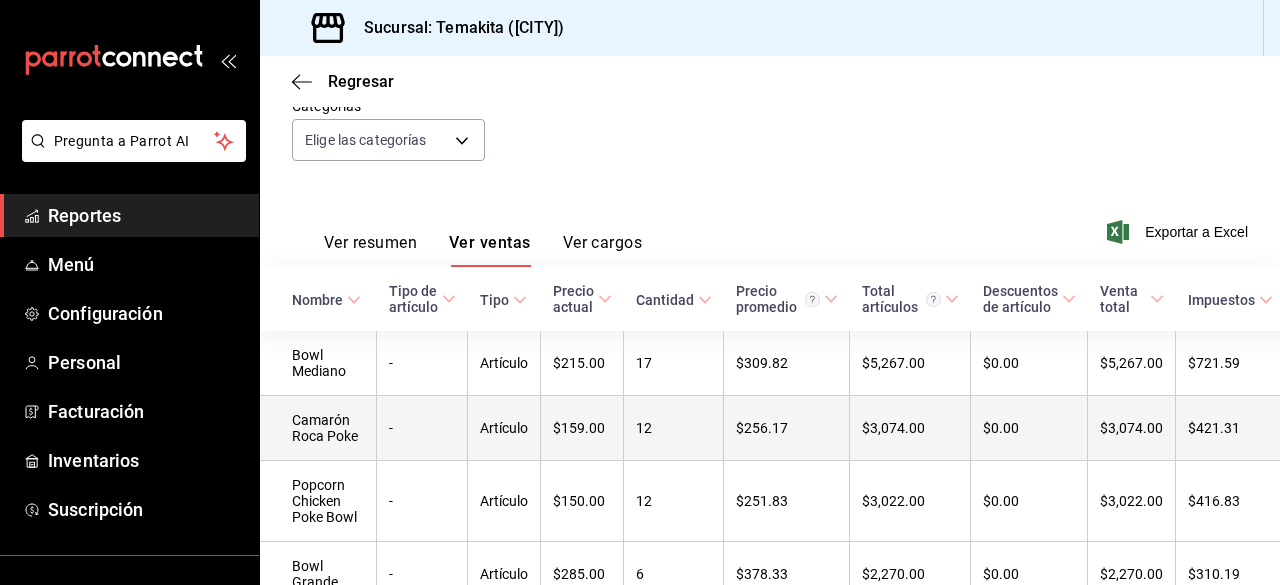 scroll, scrollTop: 332, scrollLeft: 0, axis: vertical 